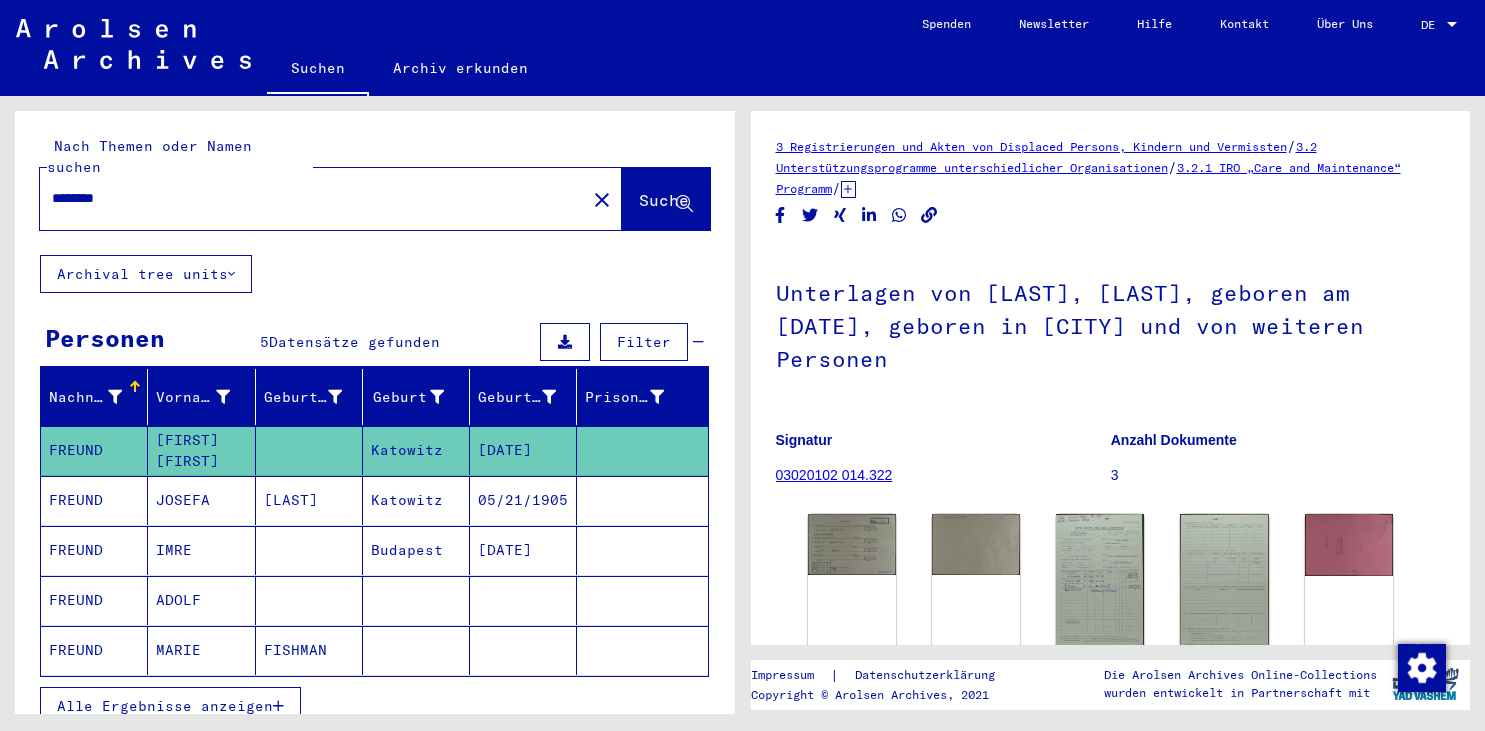 scroll, scrollTop: 0, scrollLeft: 0, axis: both 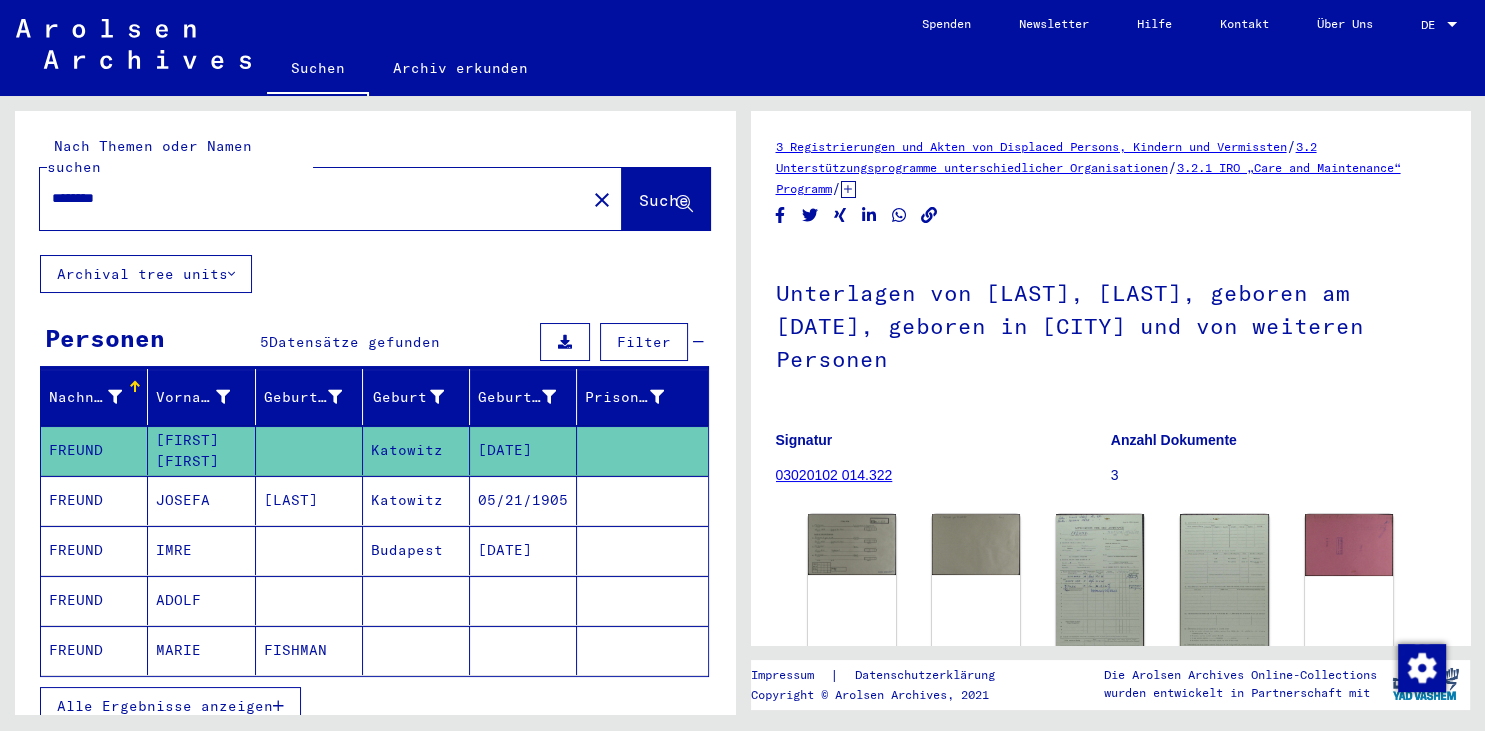 drag, startPoint x: 51, startPoint y: 176, endPoint x: 92, endPoint y: 184, distance: 41.773197 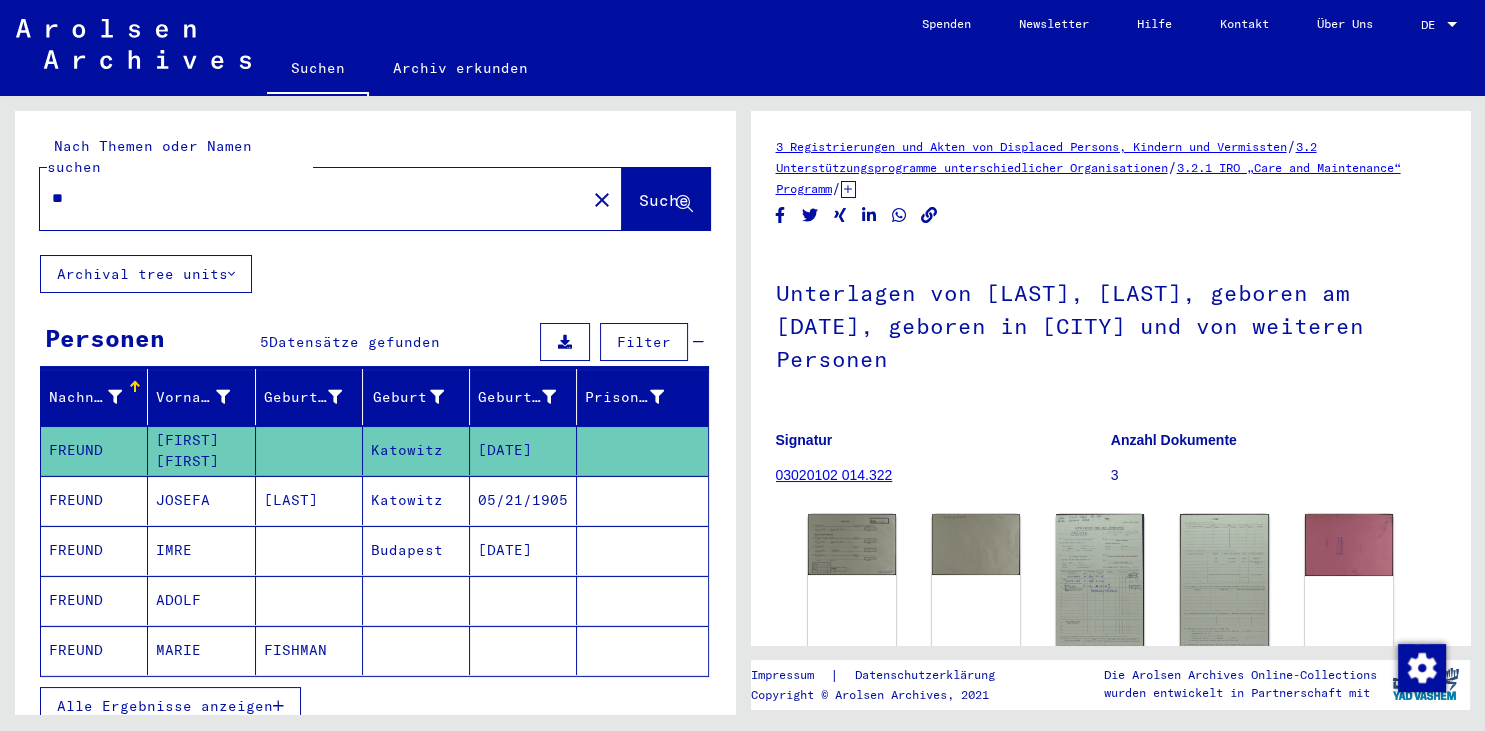 type on "*" 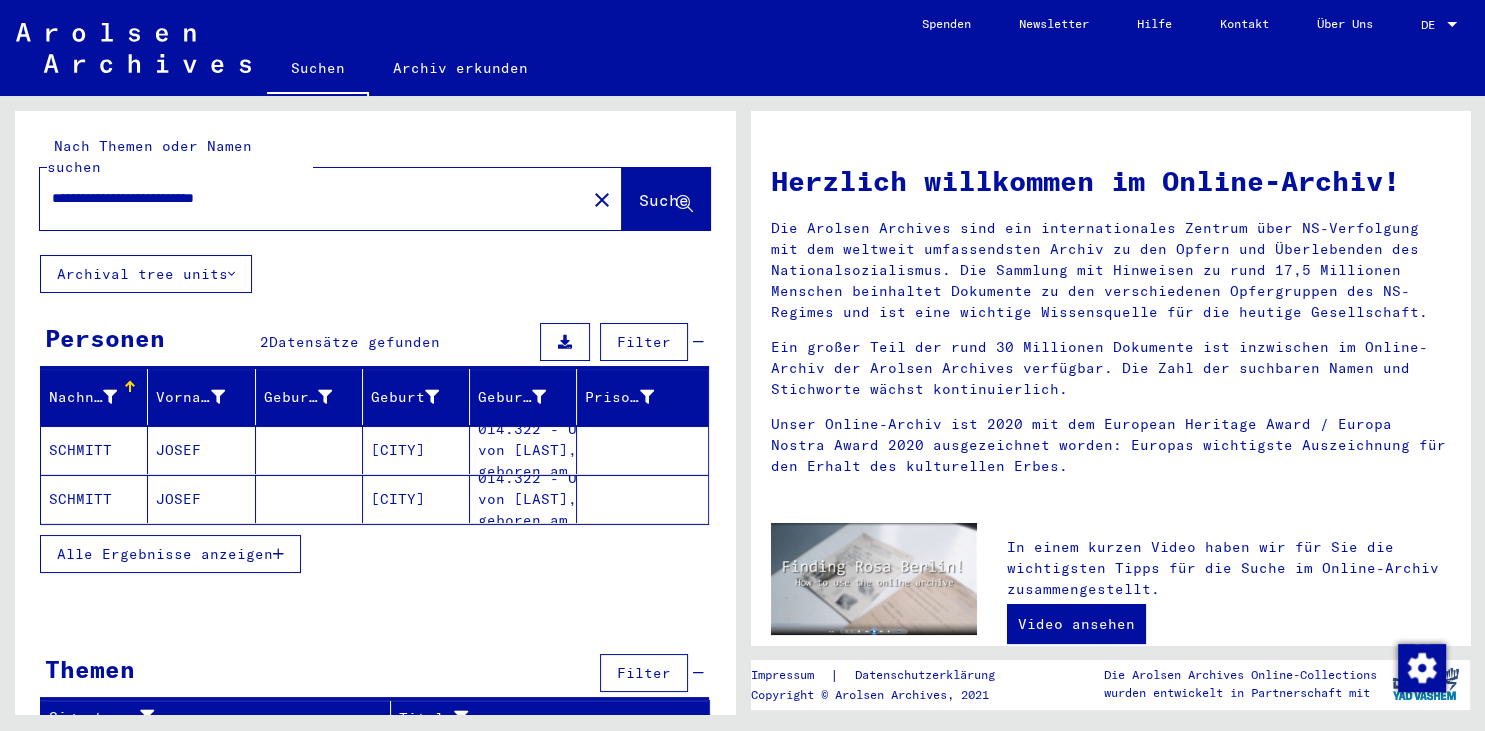 click on "[CITY]" at bounding box center (416, 499) 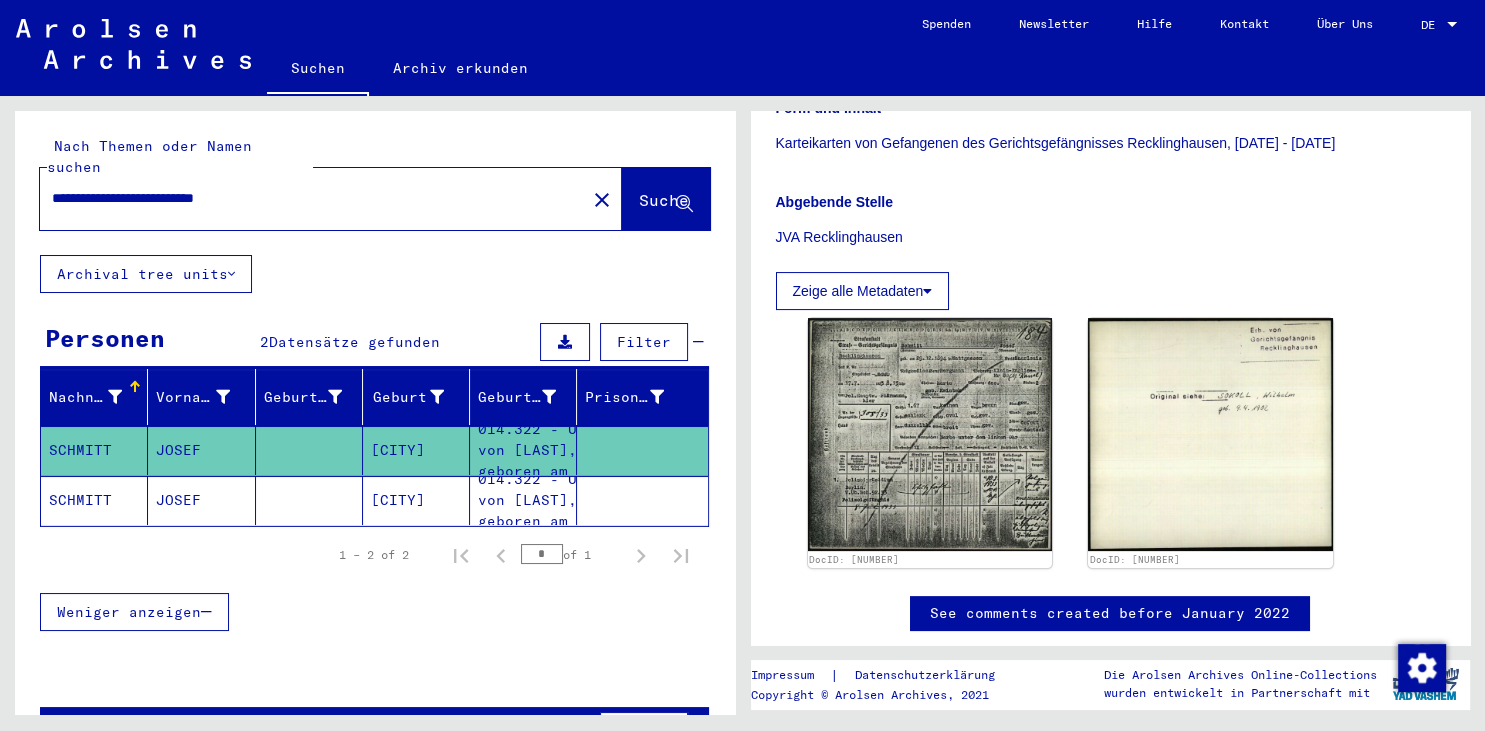 scroll, scrollTop: 442, scrollLeft: 0, axis: vertical 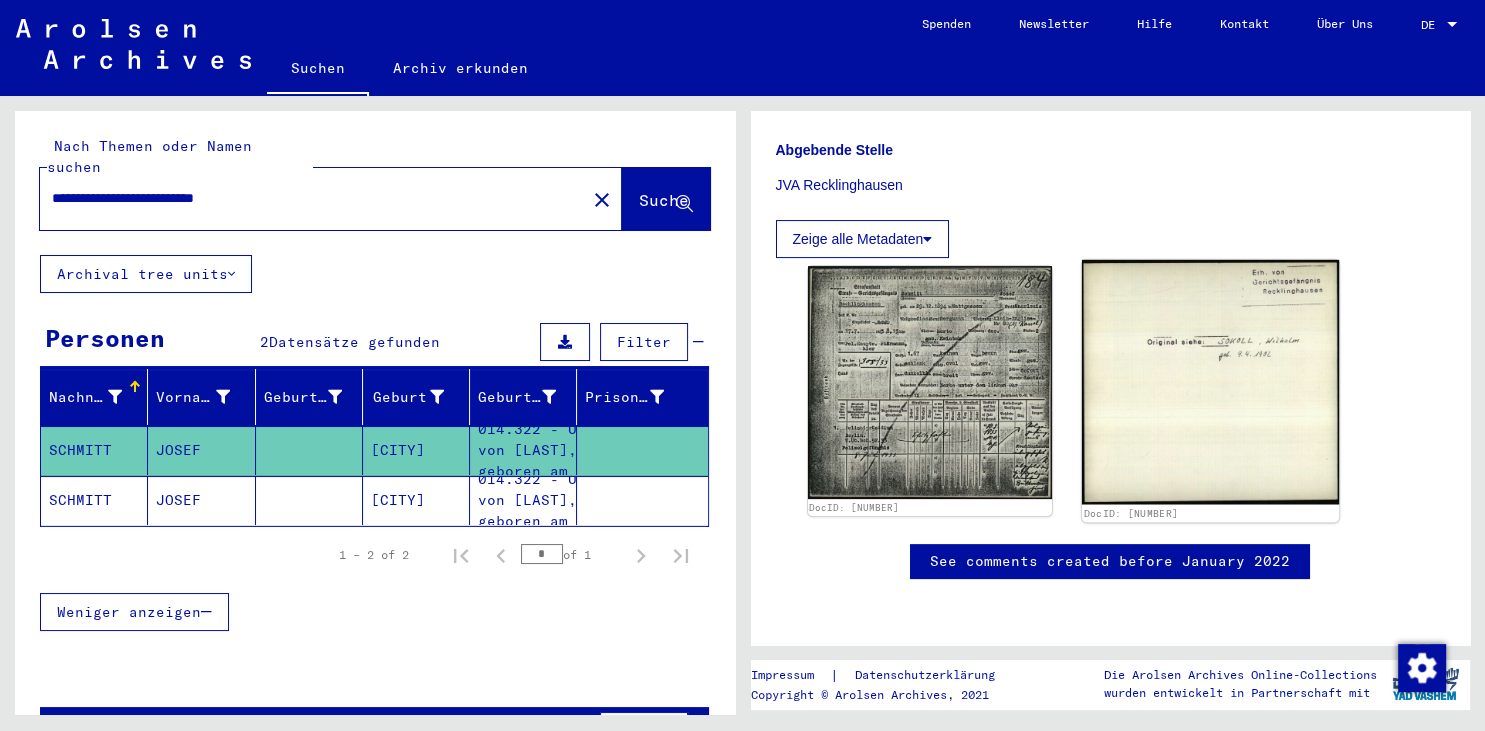 click 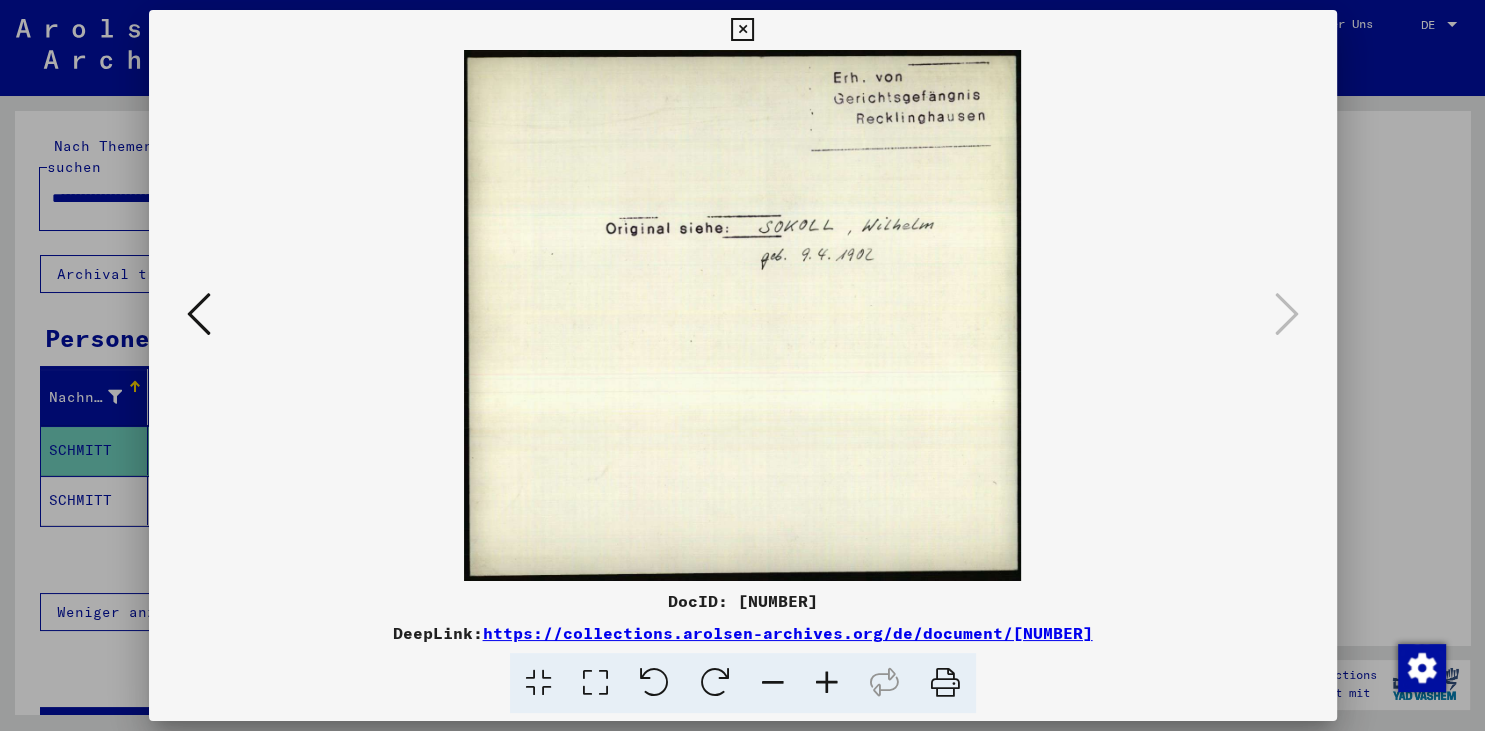 click at bounding box center (742, 30) 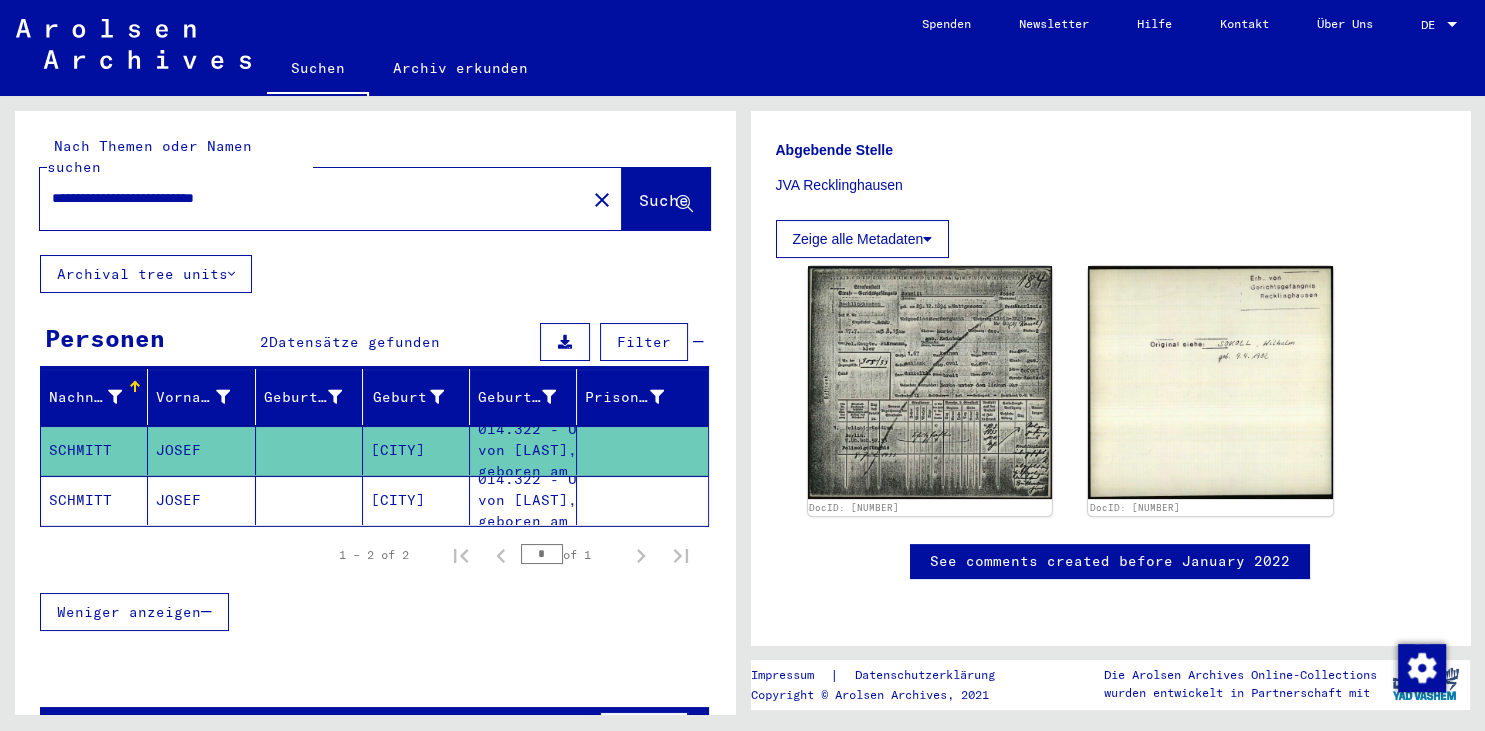 click on "[CITY]" 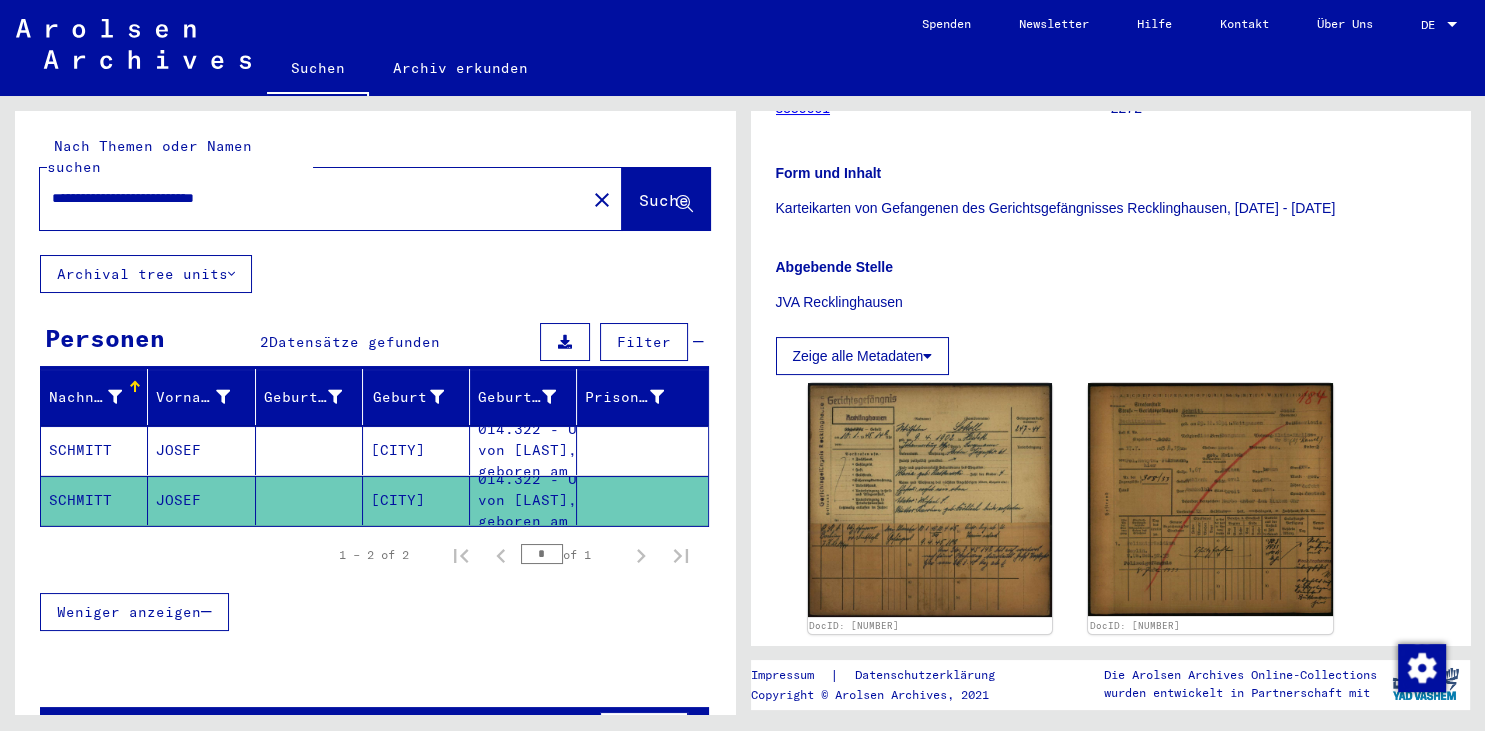 scroll, scrollTop: 442, scrollLeft: 0, axis: vertical 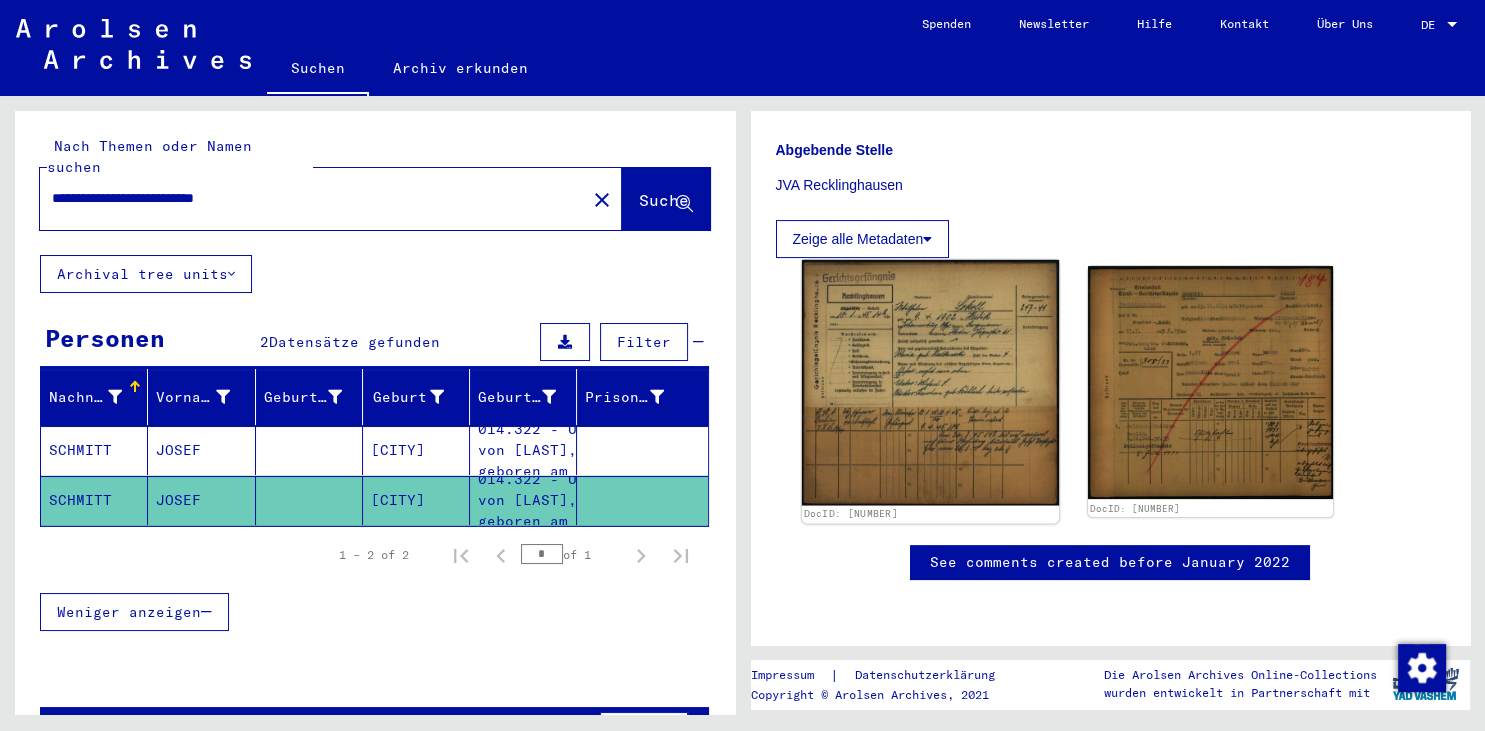 click 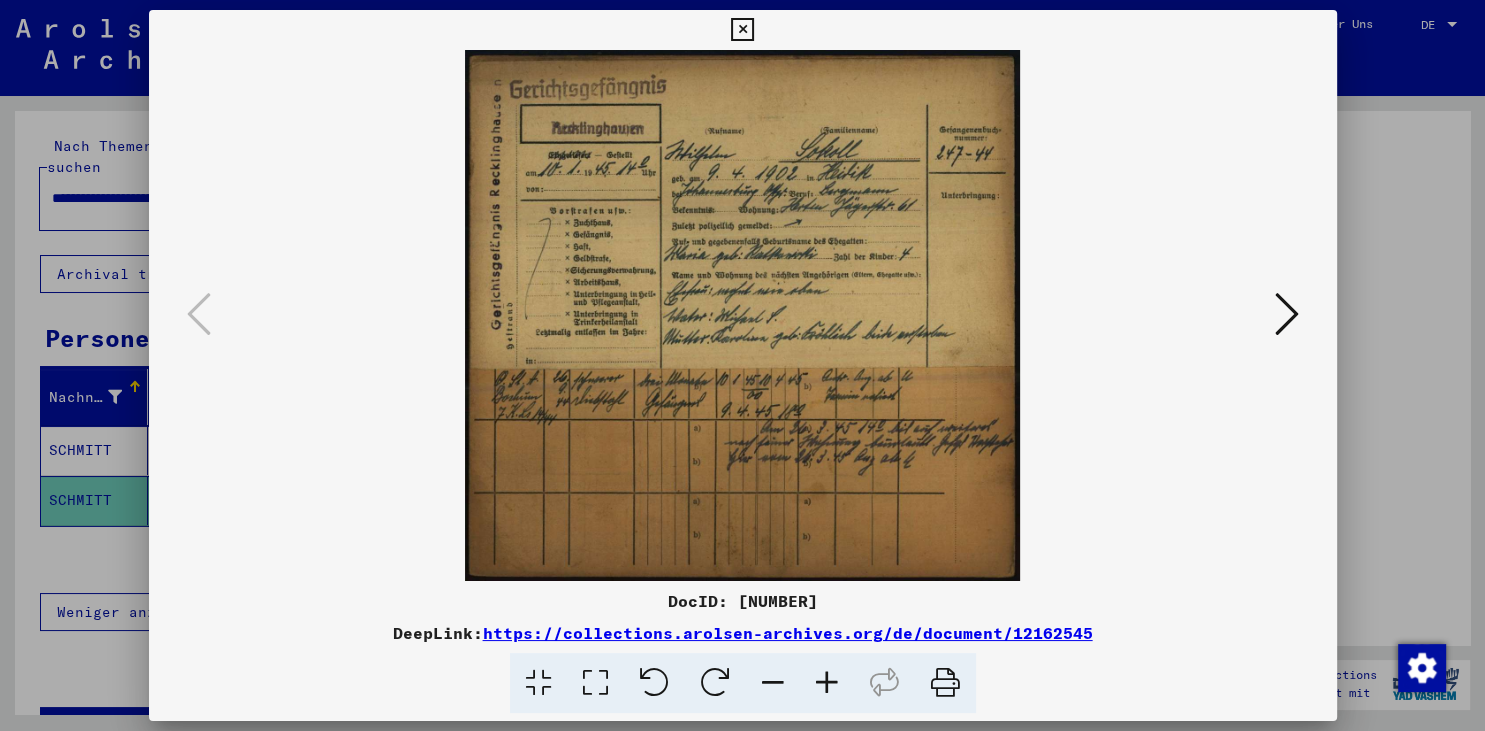 click at bounding box center (1287, 314) 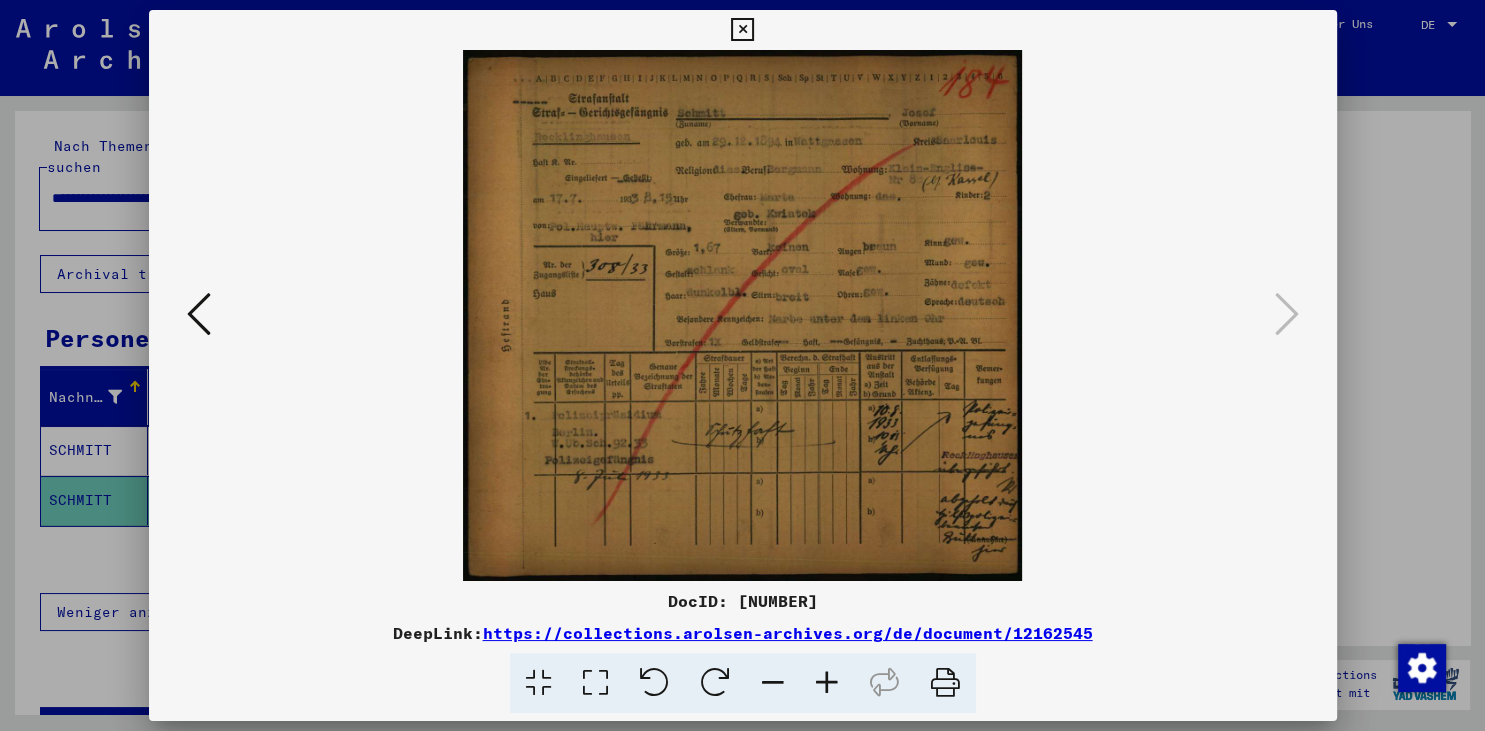 click at bounding box center (199, 314) 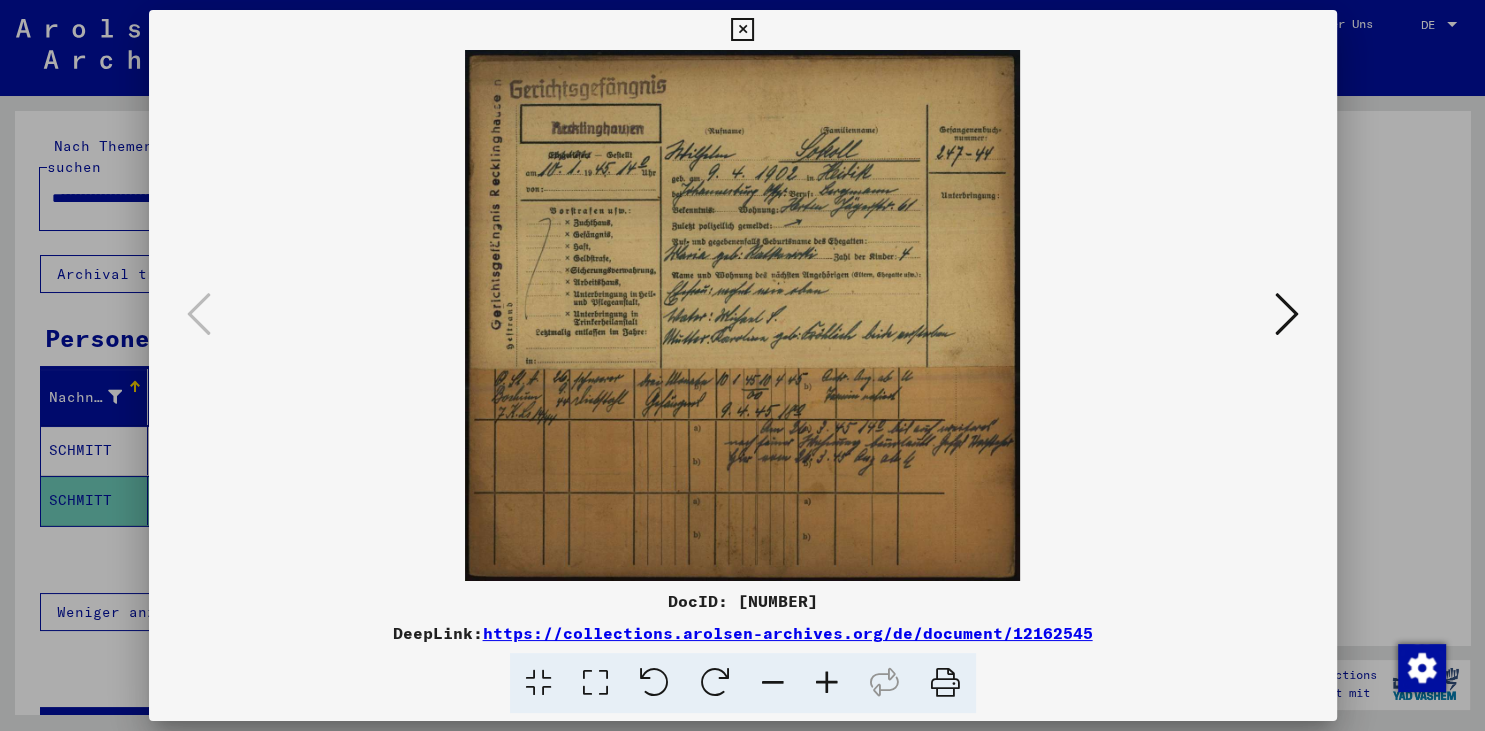 click at bounding box center (742, 30) 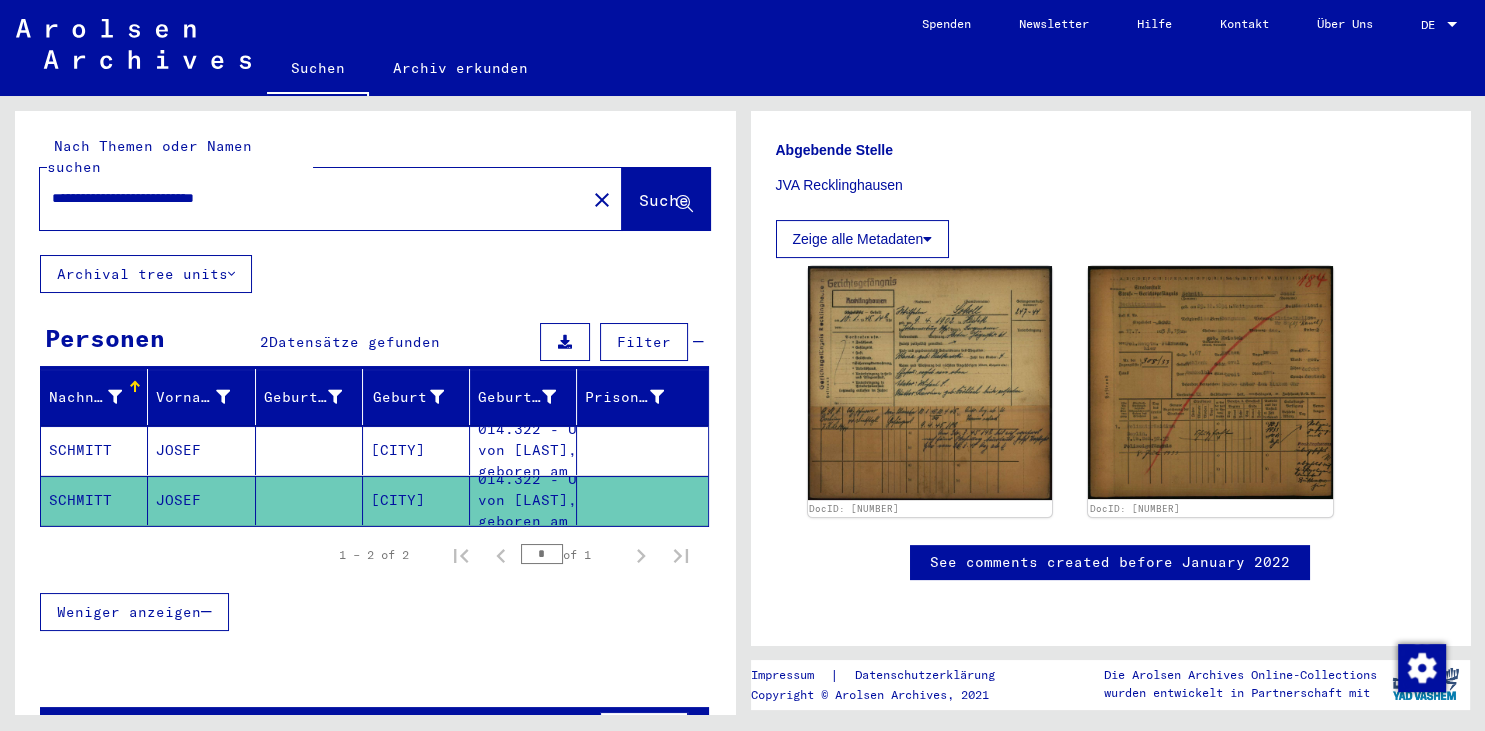 drag, startPoint x: 171, startPoint y: 177, endPoint x: 297, endPoint y: 175, distance: 126.01587 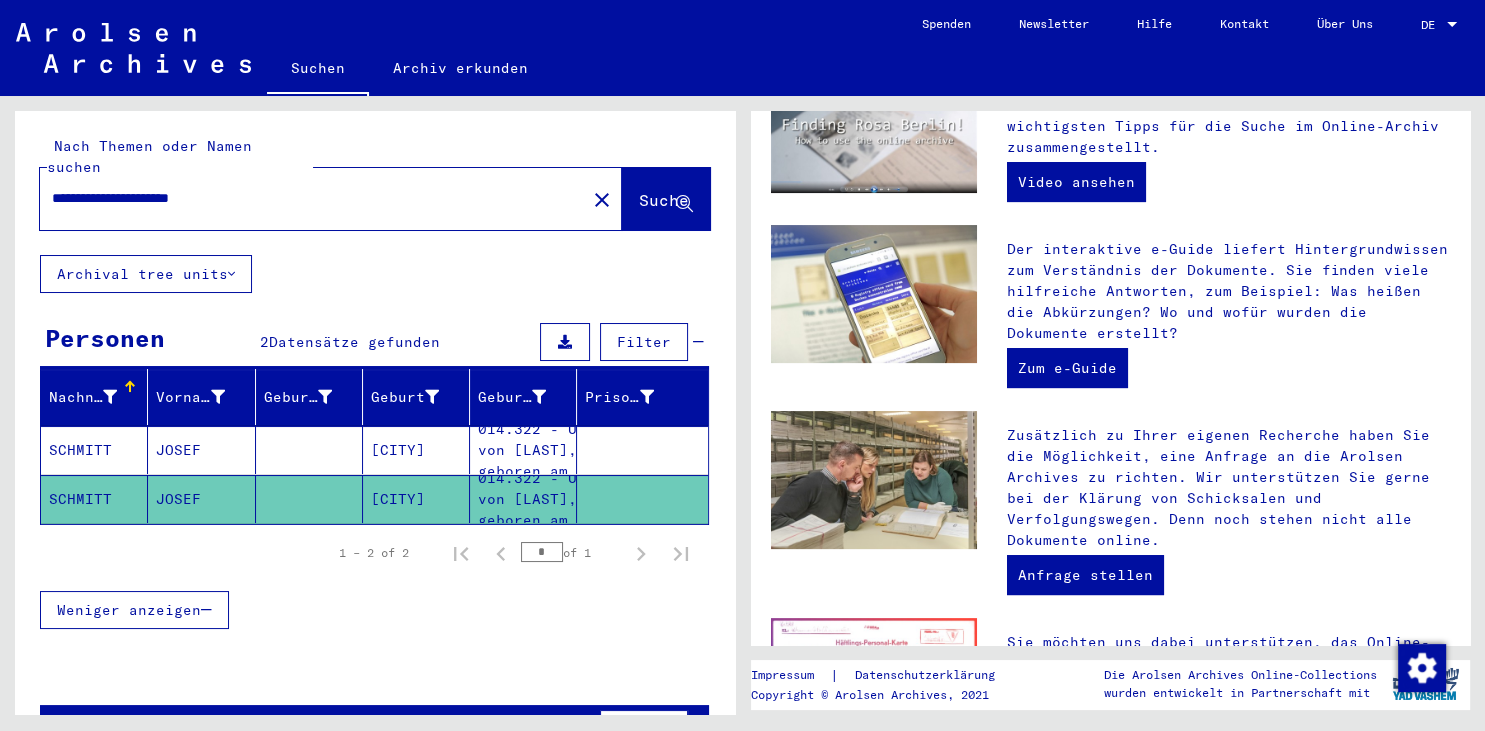 scroll, scrollTop: 0, scrollLeft: 0, axis: both 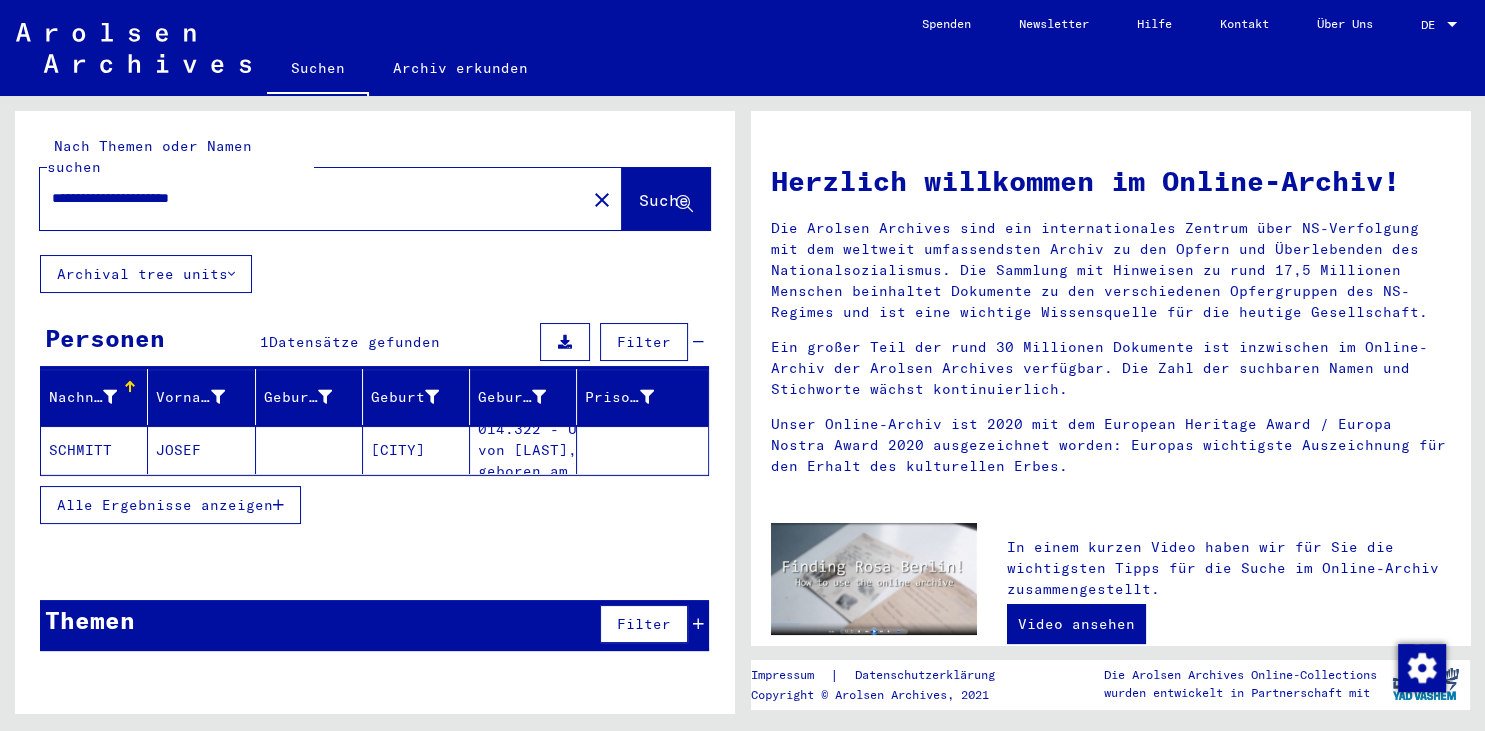 click on "[CITY]" 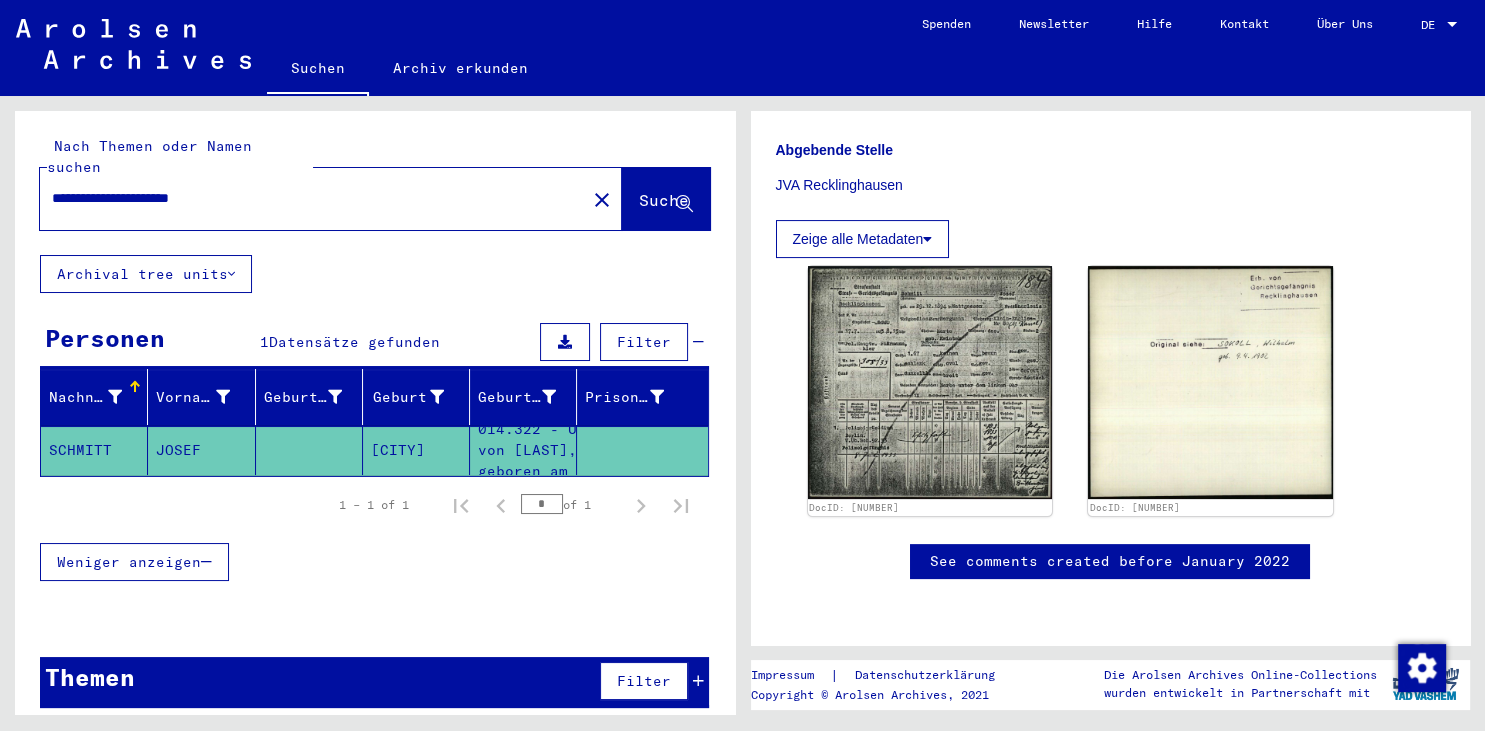 scroll, scrollTop: 662, scrollLeft: 0, axis: vertical 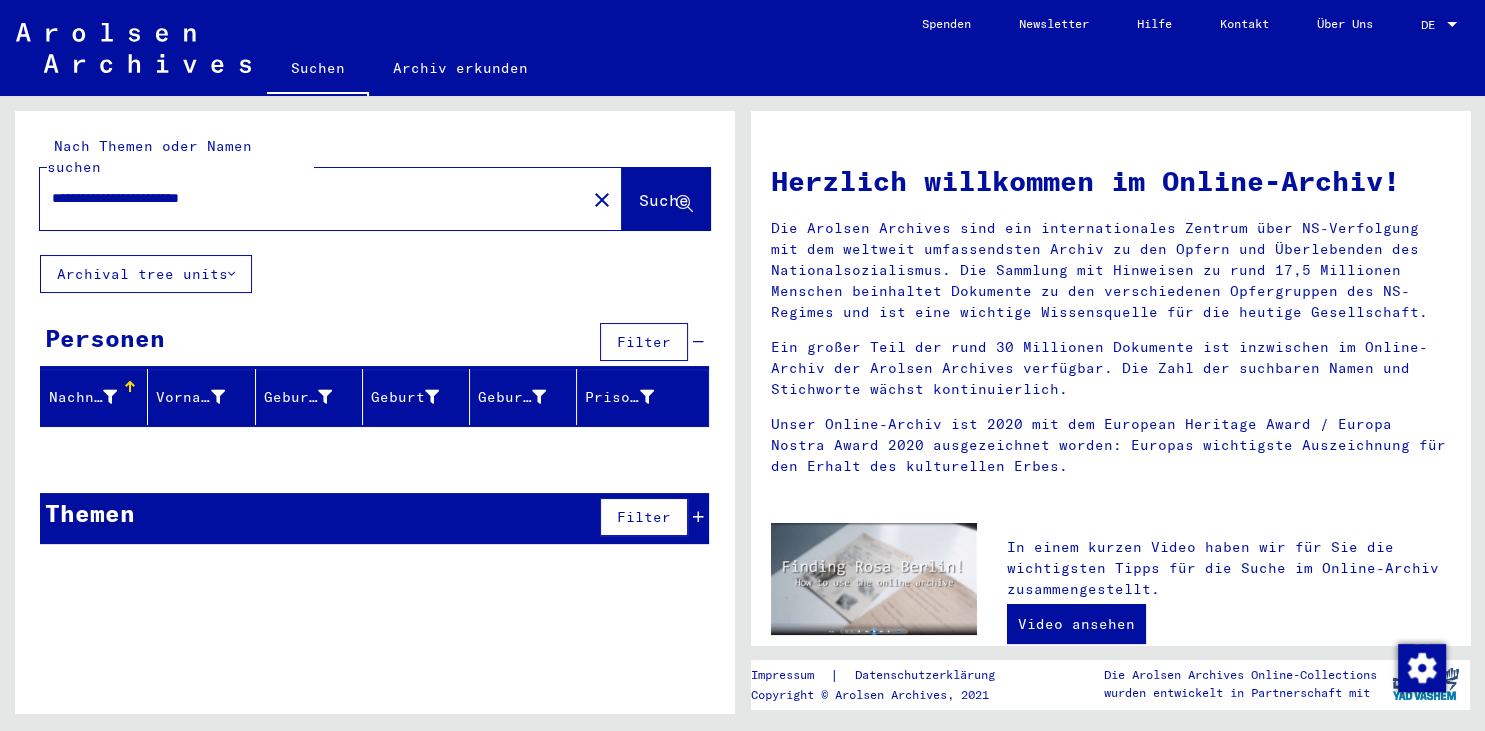 drag, startPoint x: 172, startPoint y: 178, endPoint x: 277, endPoint y: 186, distance: 105.30432 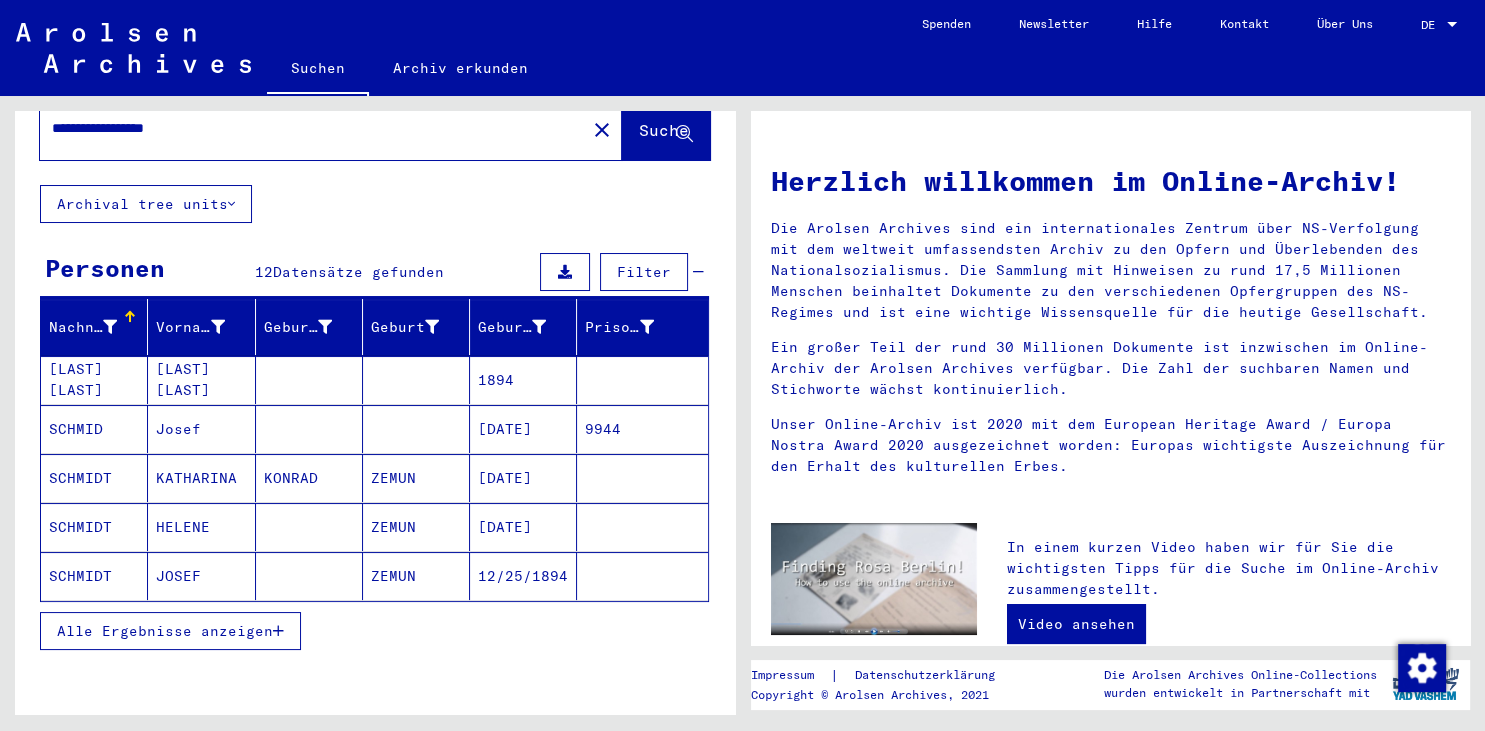 scroll, scrollTop: 110, scrollLeft: 0, axis: vertical 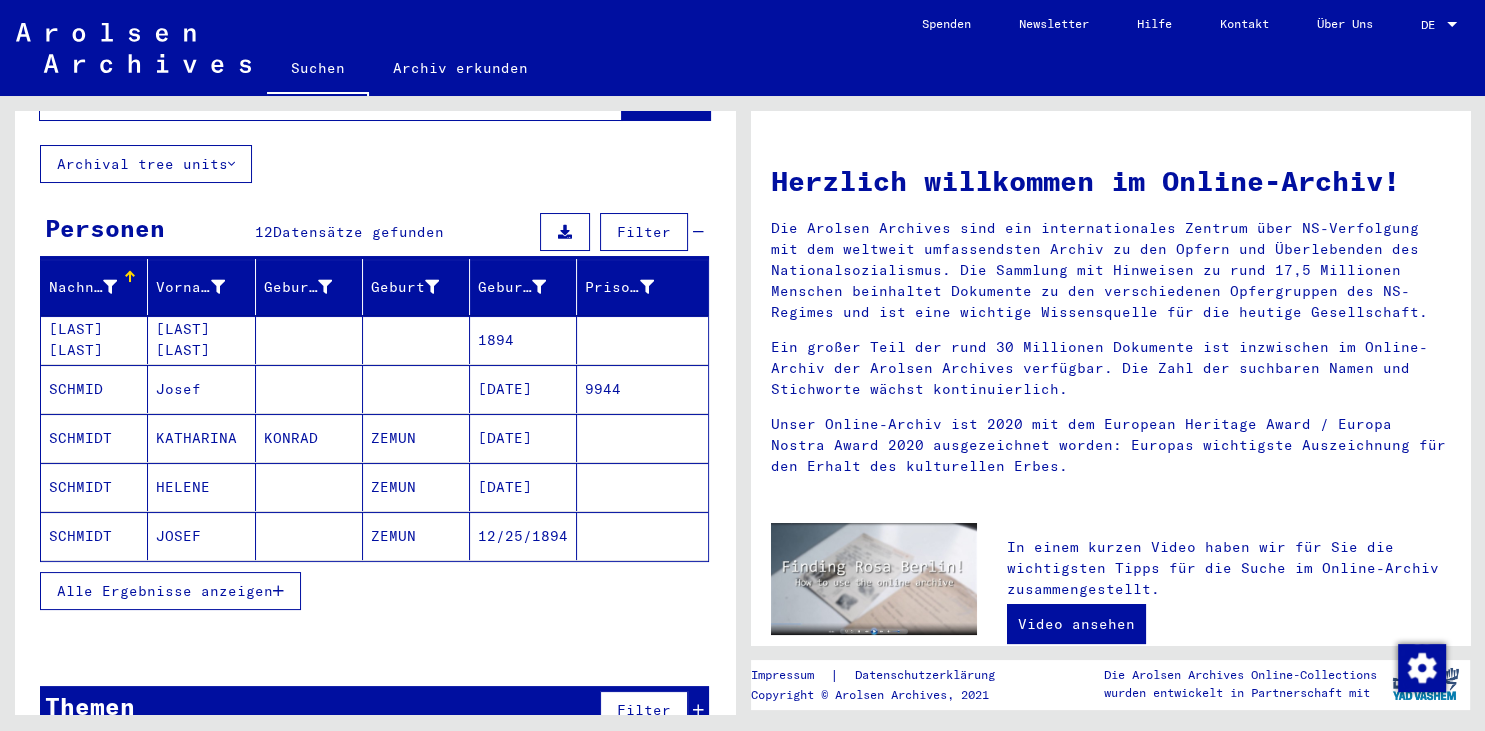 click on "Alle Ergebnisse anzeigen" at bounding box center [165, 591] 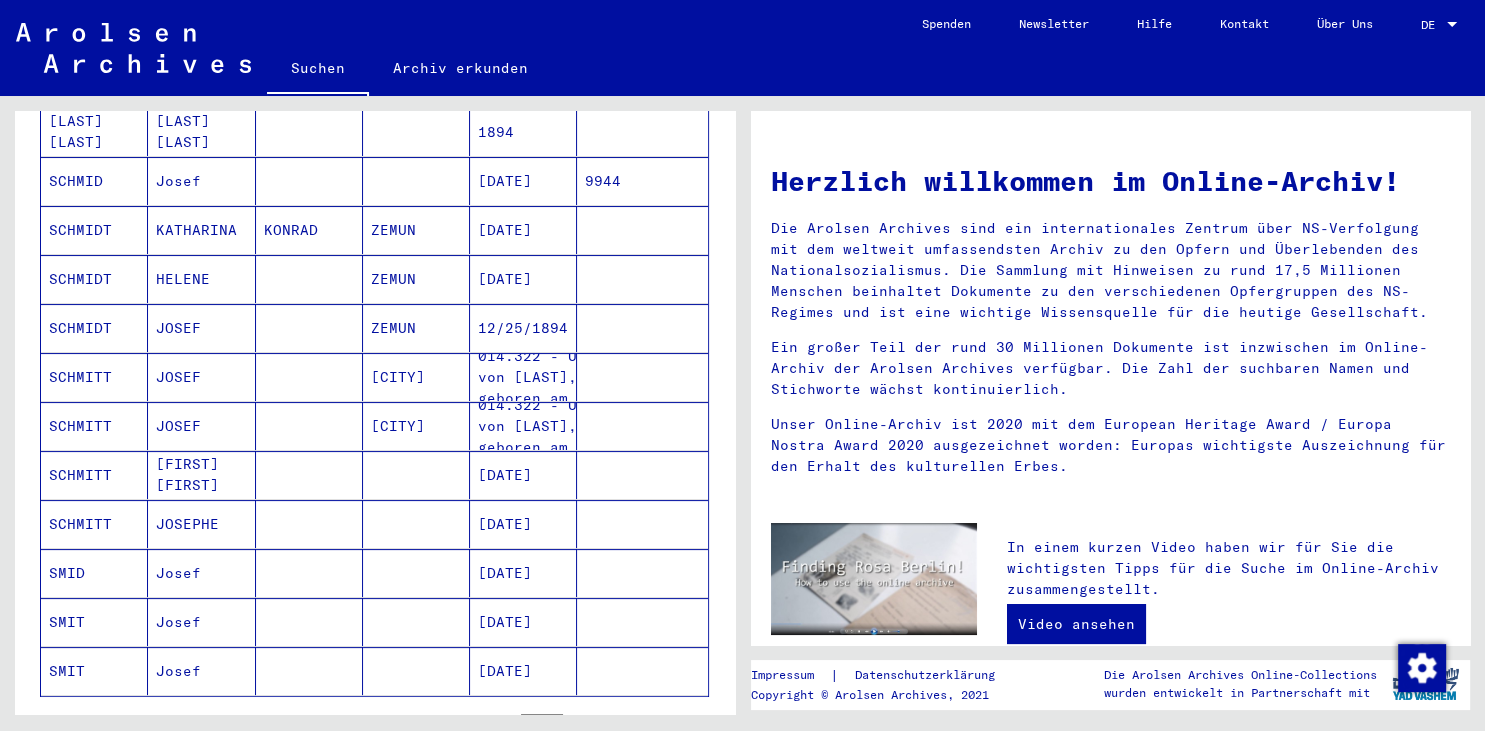 scroll, scrollTop: 194, scrollLeft: 0, axis: vertical 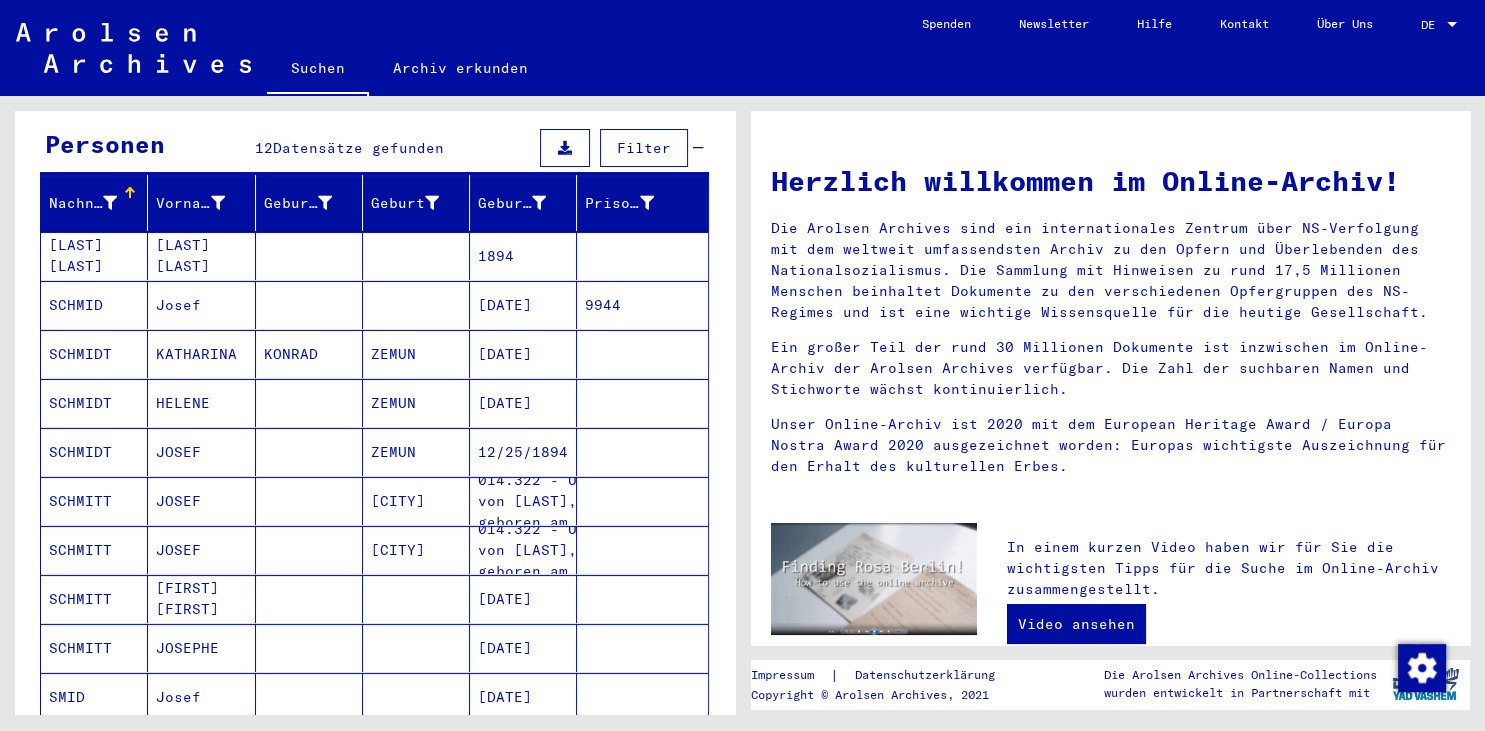 click on "12/25/1894" at bounding box center (523, 501) 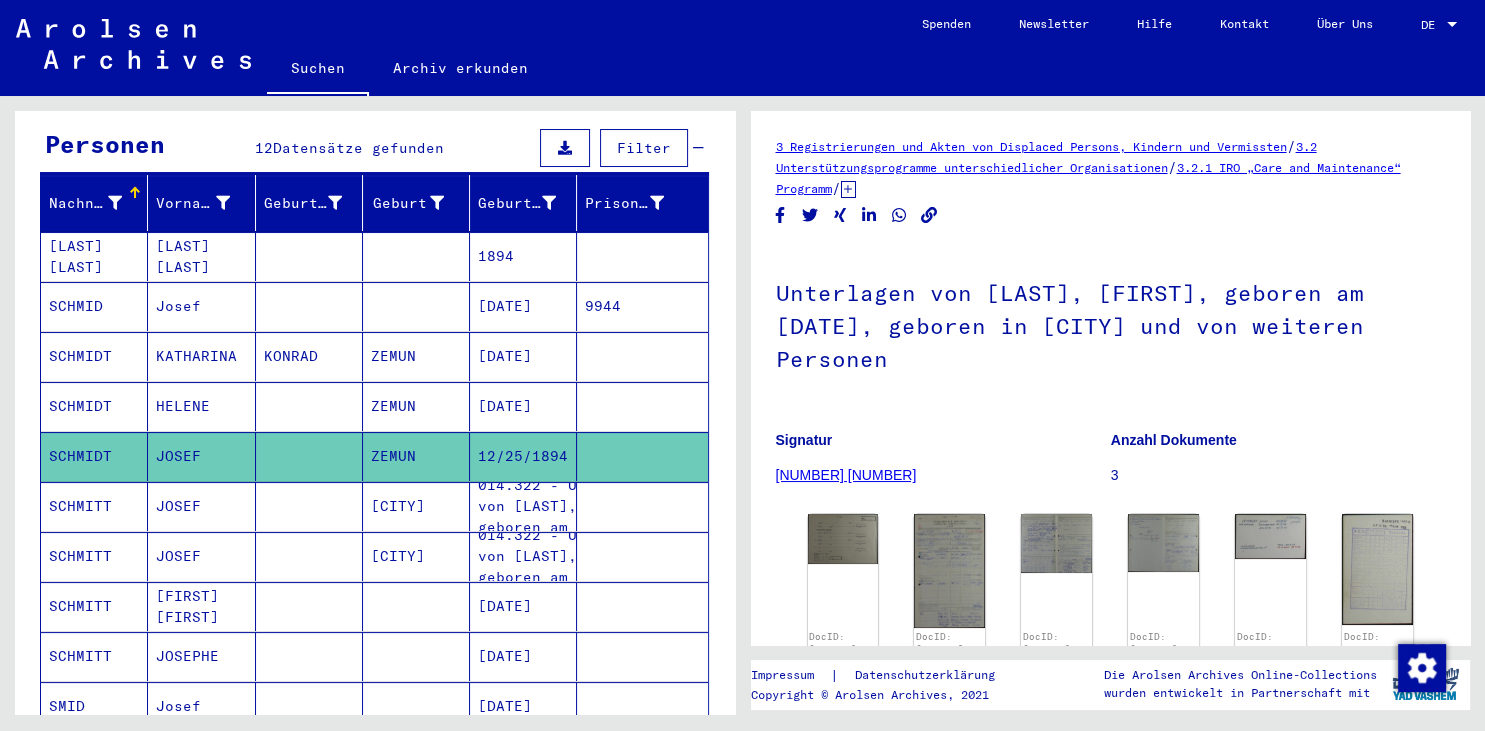 scroll, scrollTop: 0, scrollLeft: 0, axis: both 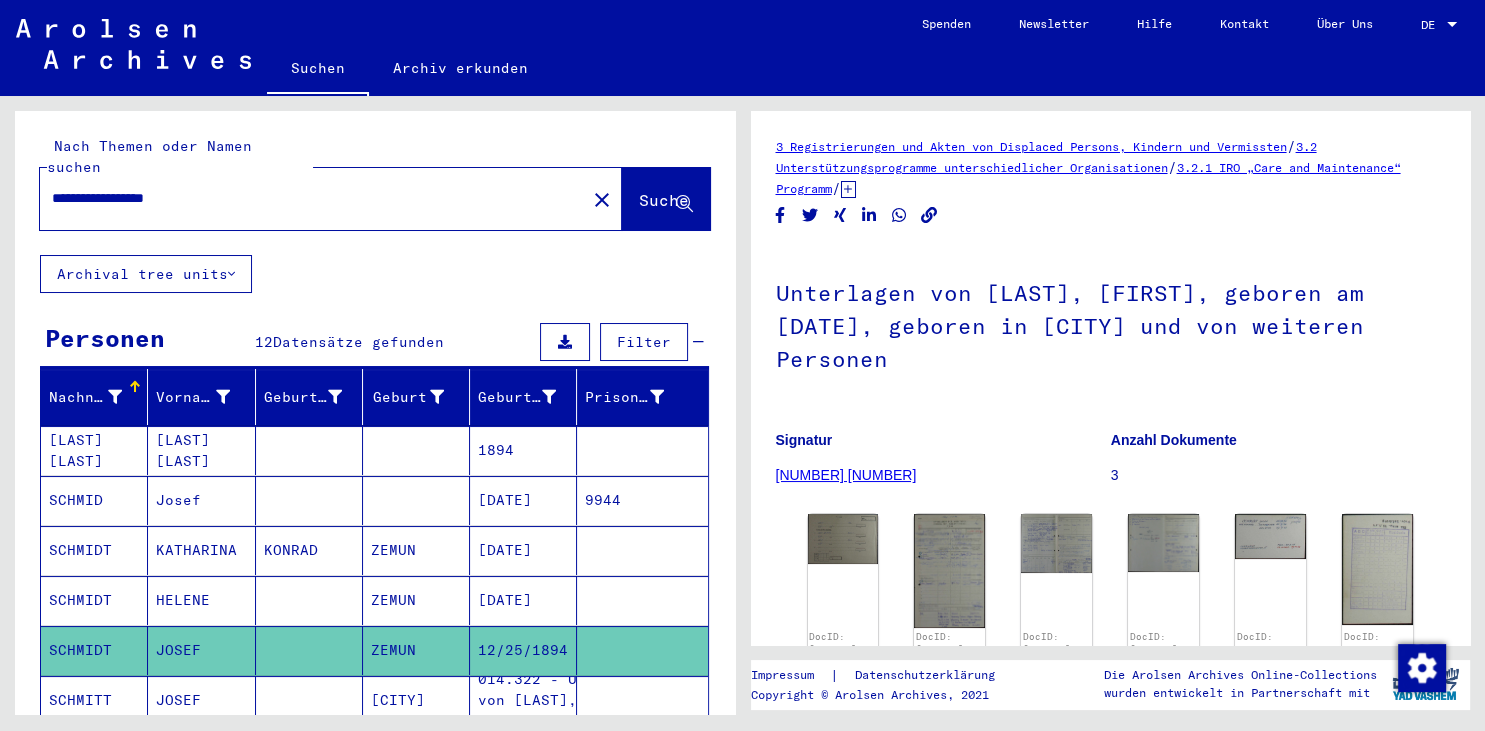 drag, startPoint x: 52, startPoint y: 183, endPoint x: 94, endPoint y: 194, distance: 43.416588 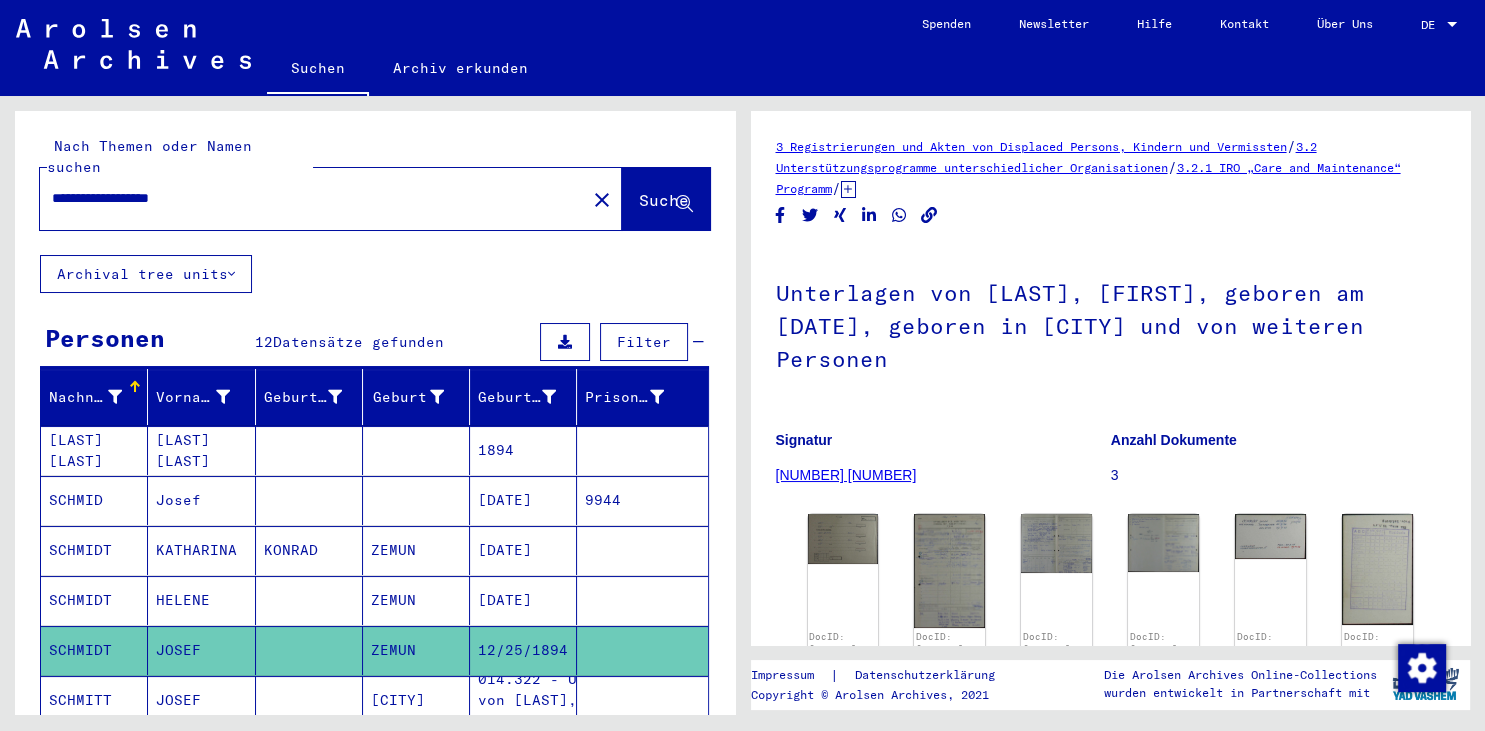 click on "**********" at bounding box center (313, 198) 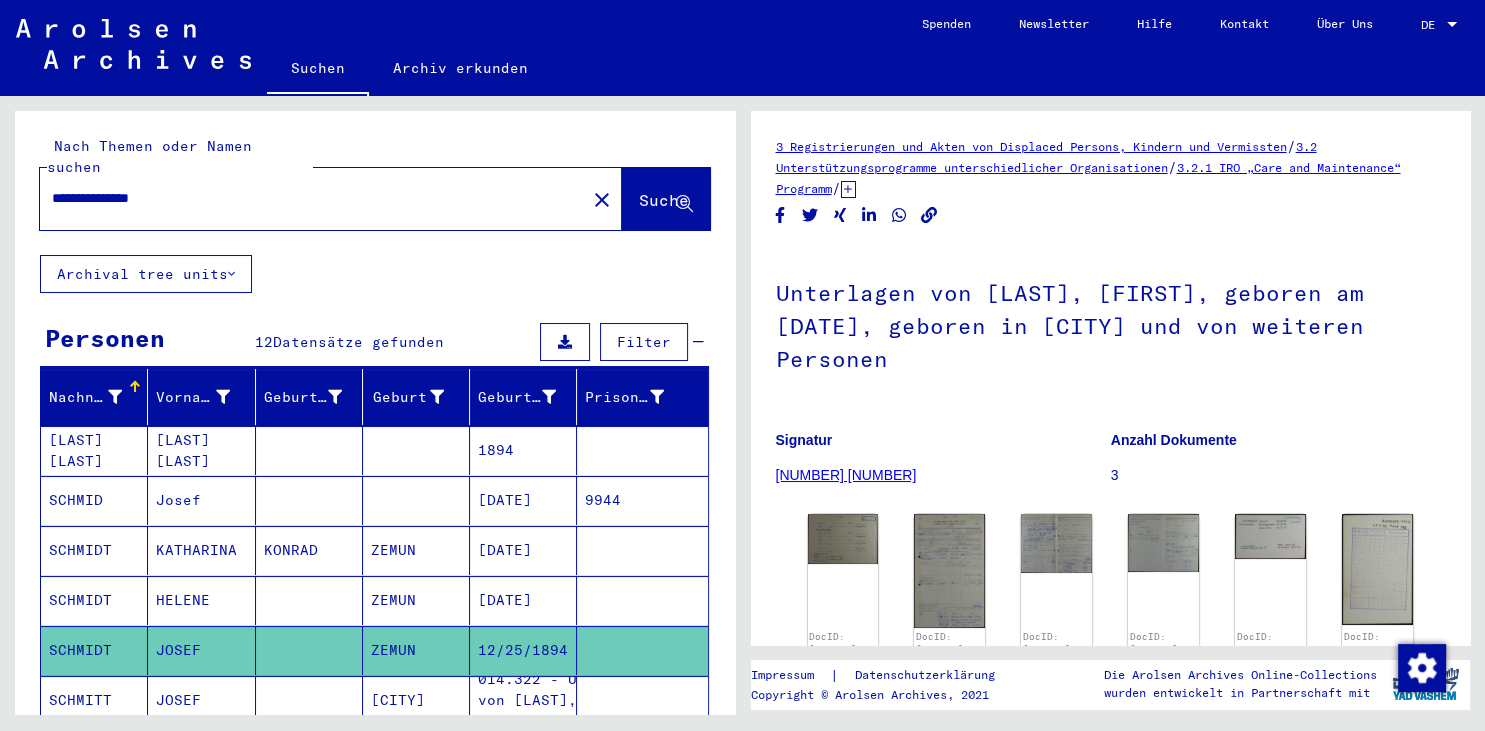 type on "**********" 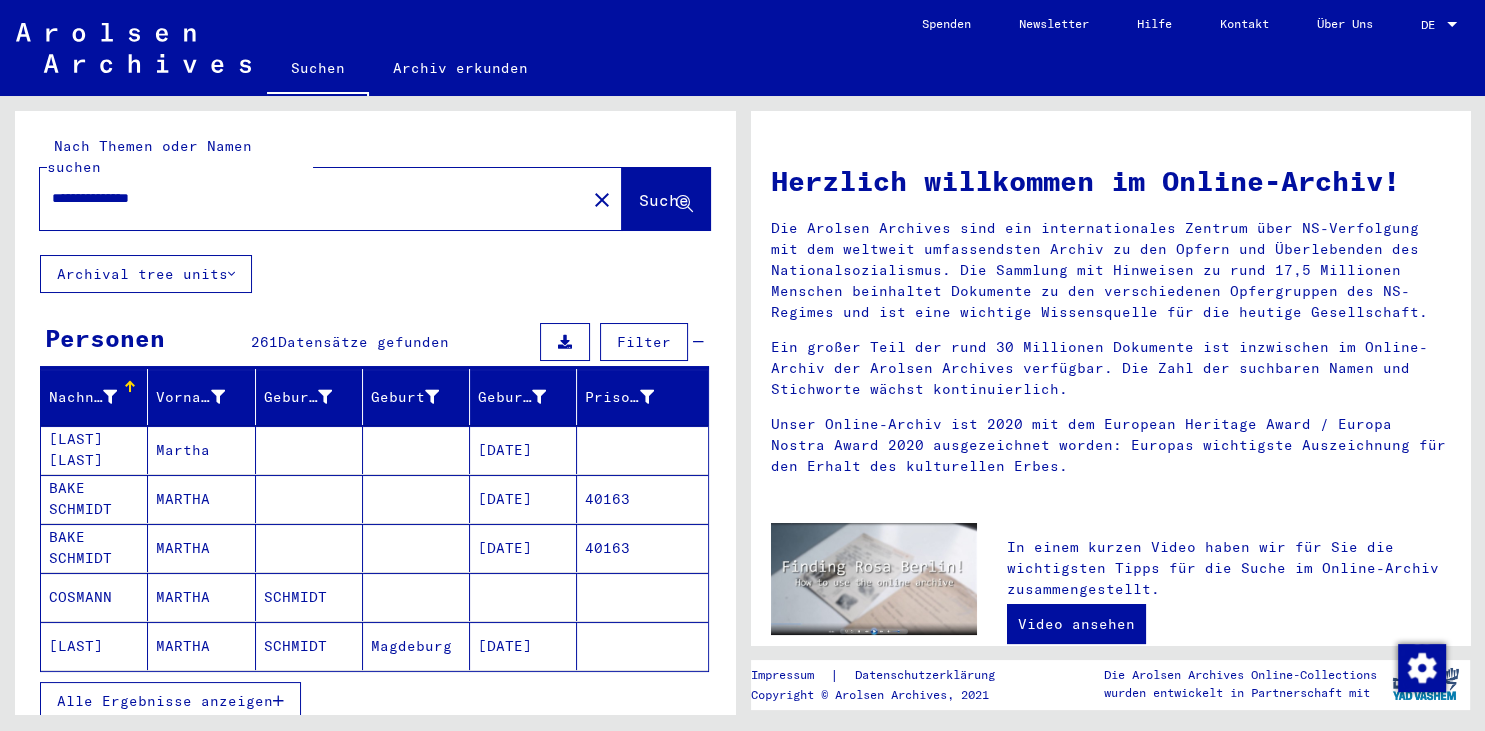 click on "Alle Ergebnisse anzeigen" at bounding box center [165, 701] 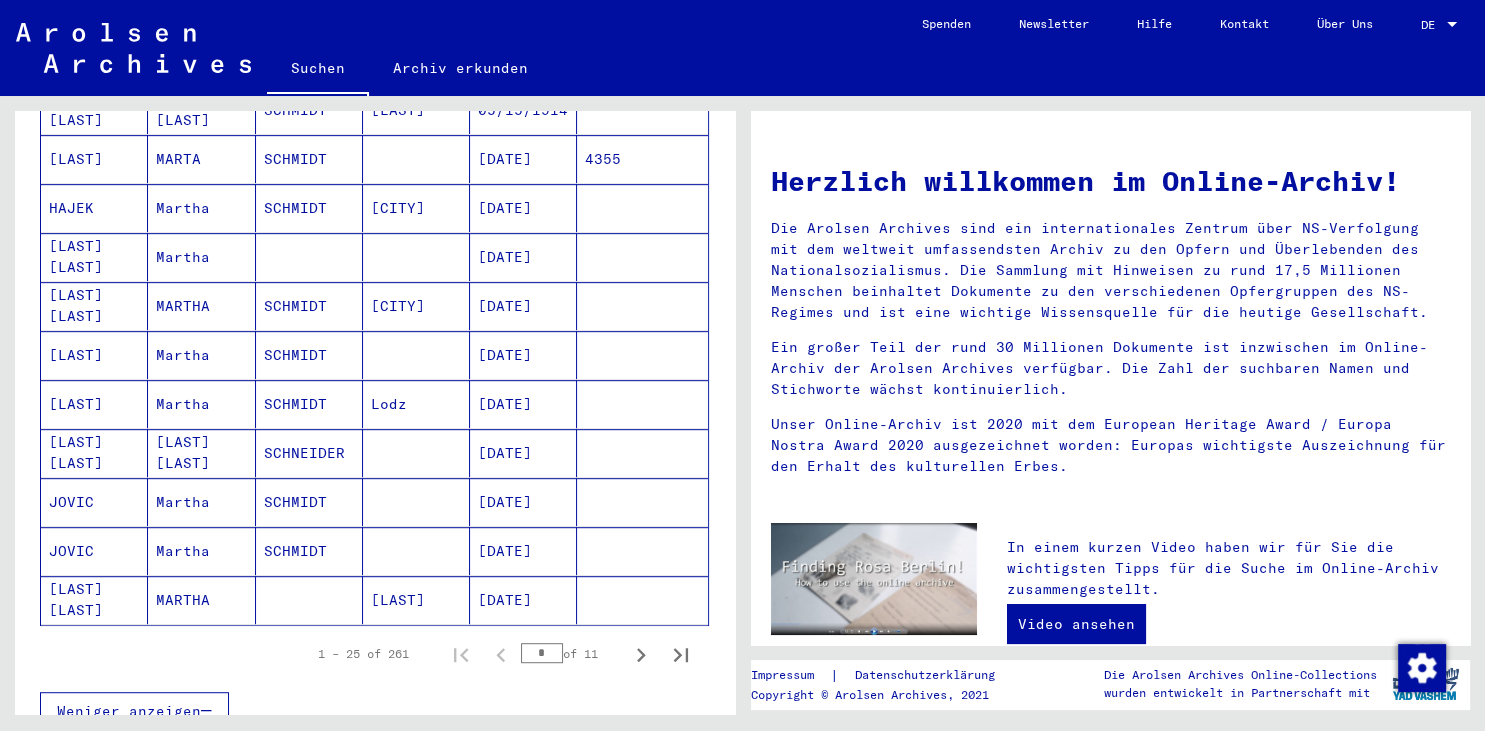 scroll, scrollTop: 1104, scrollLeft: 0, axis: vertical 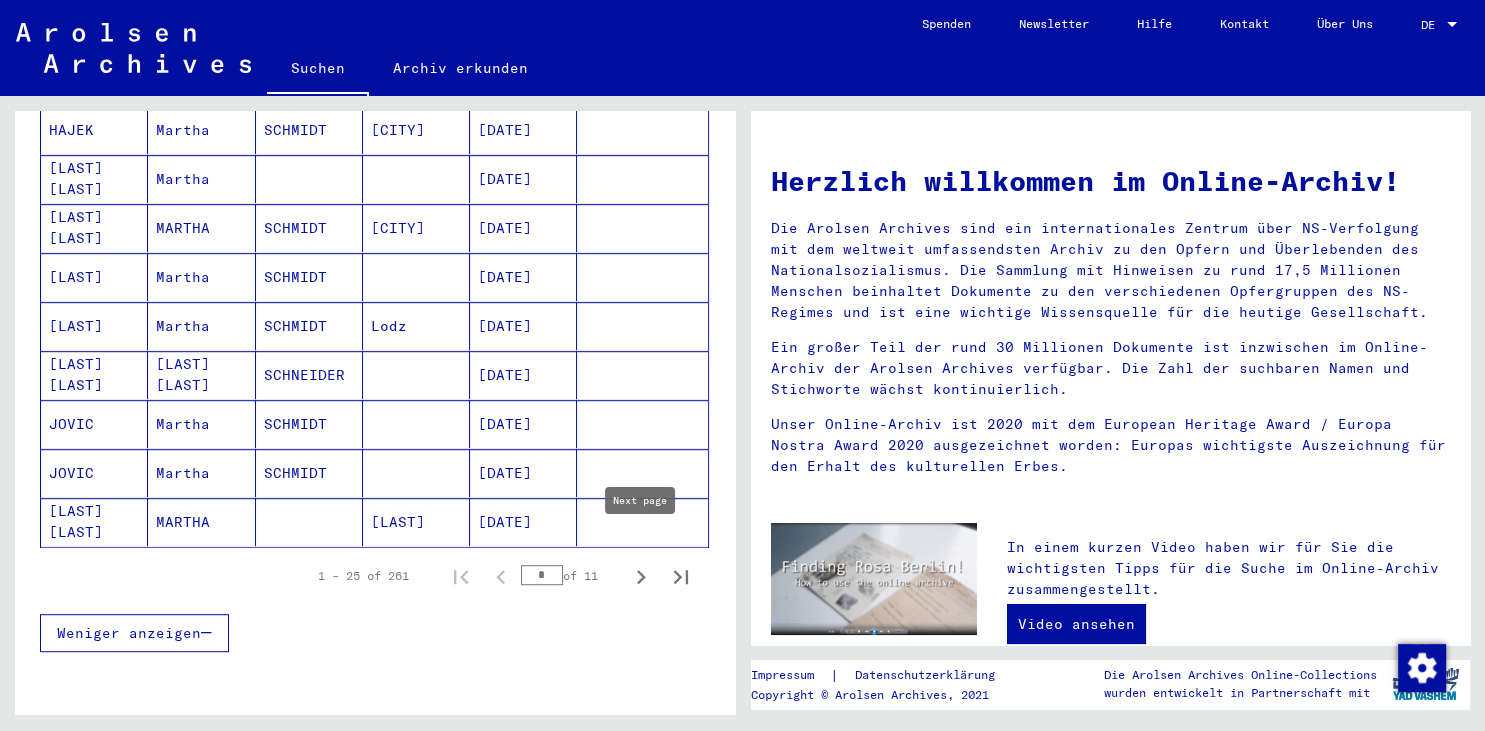 click 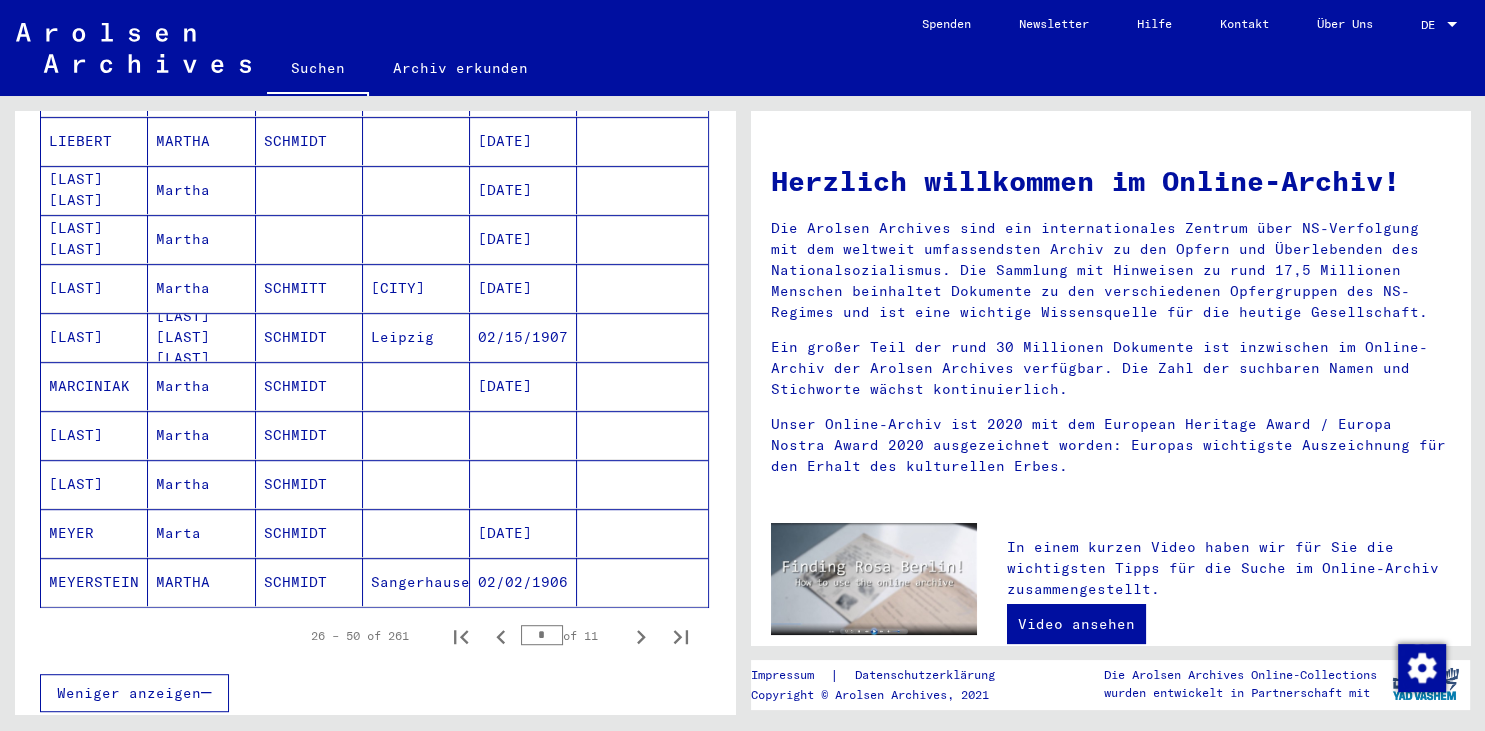 scroll, scrollTop: 1104, scrollLeft: 0, axis: vertical 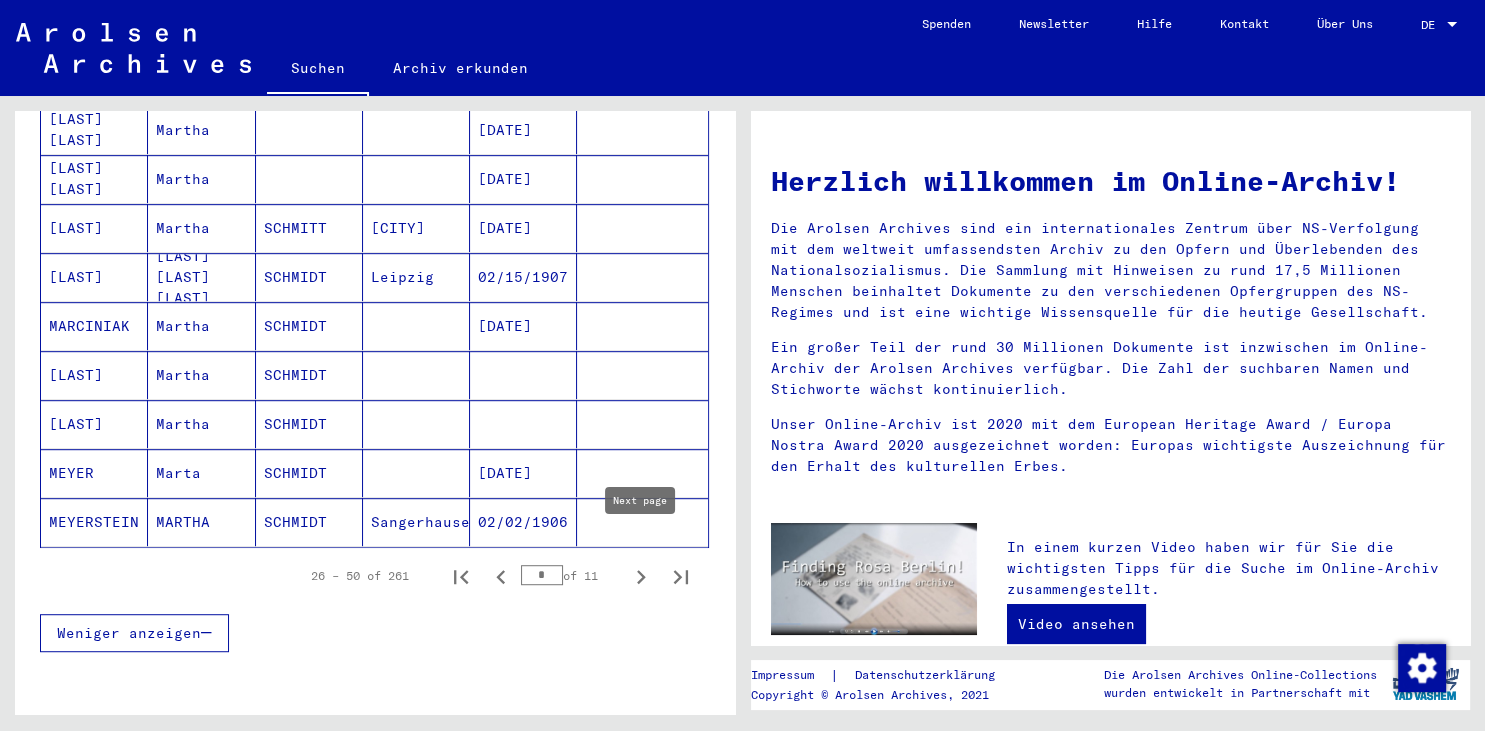 click 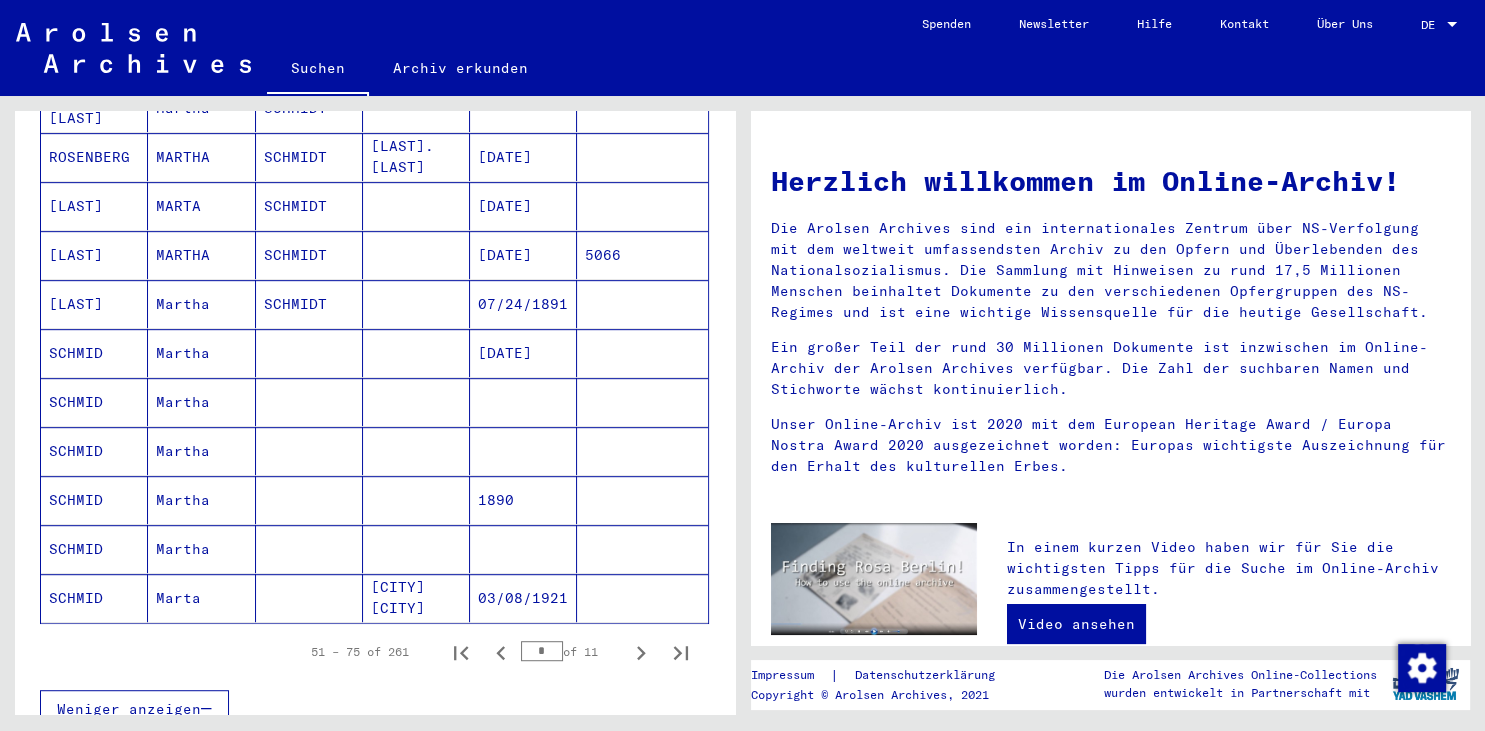 scroll, scrollTop: 1104, scrollLeft: 0, axis: vertical 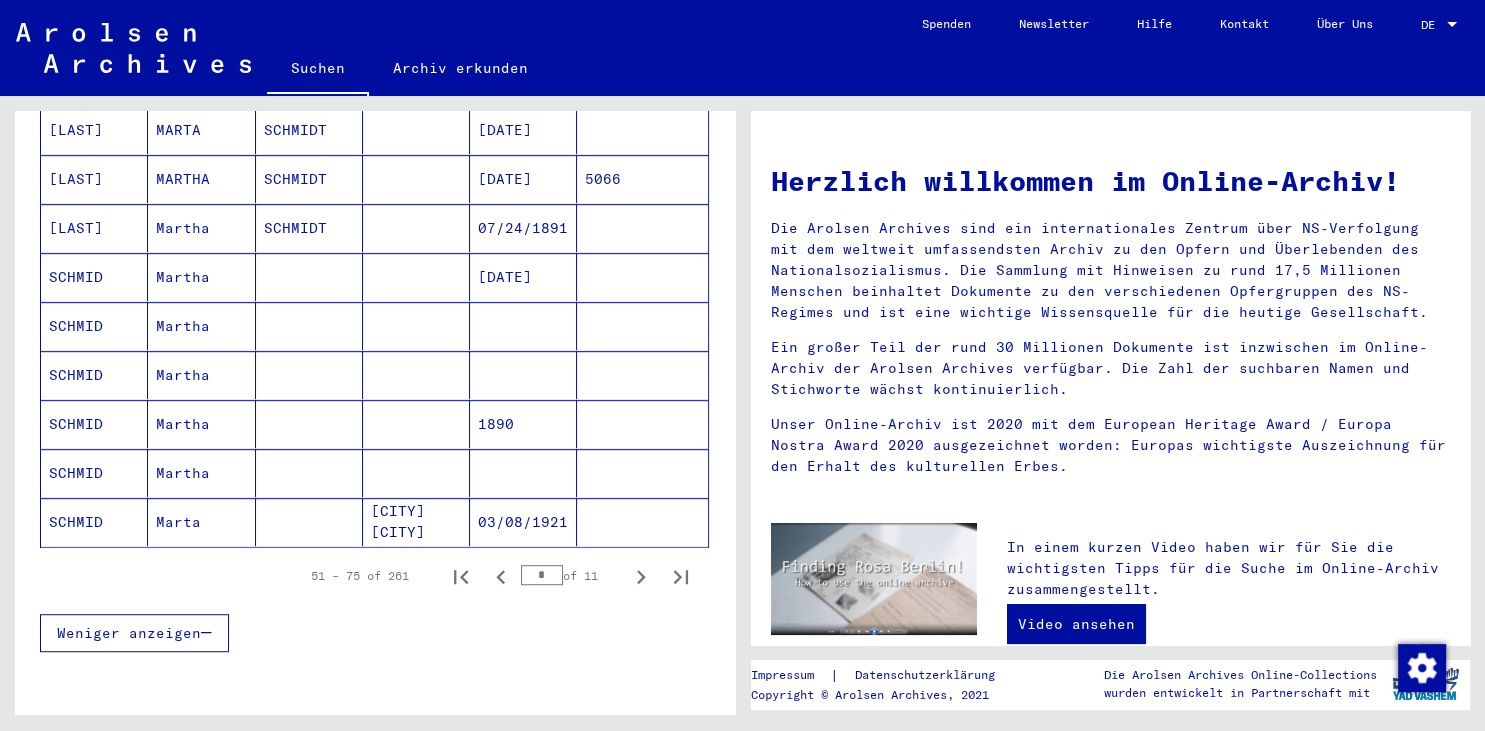 click on "1890" at bounding box center (523, 473) 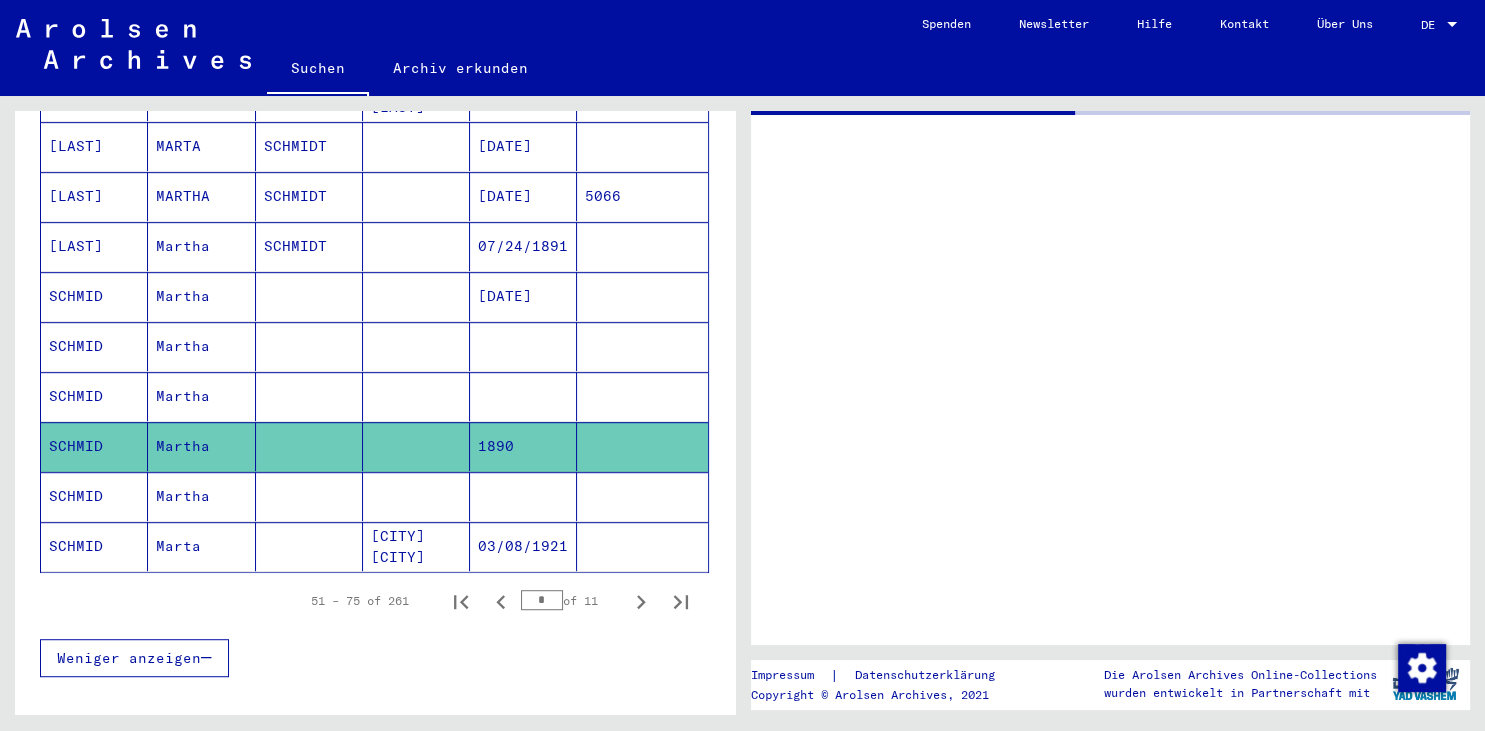 scroll, scrollTop: 1117, scrollLeft: 0, axis: vertical 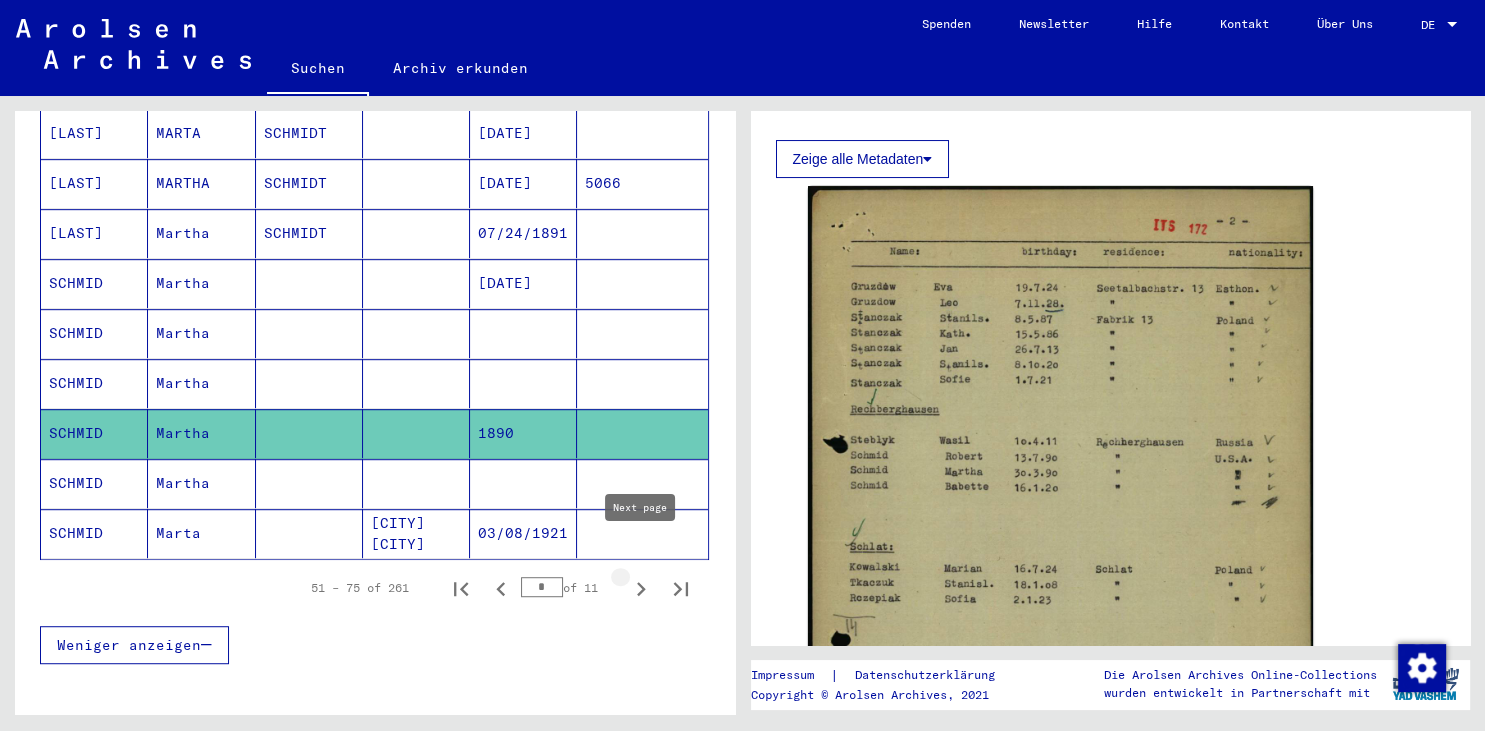 click 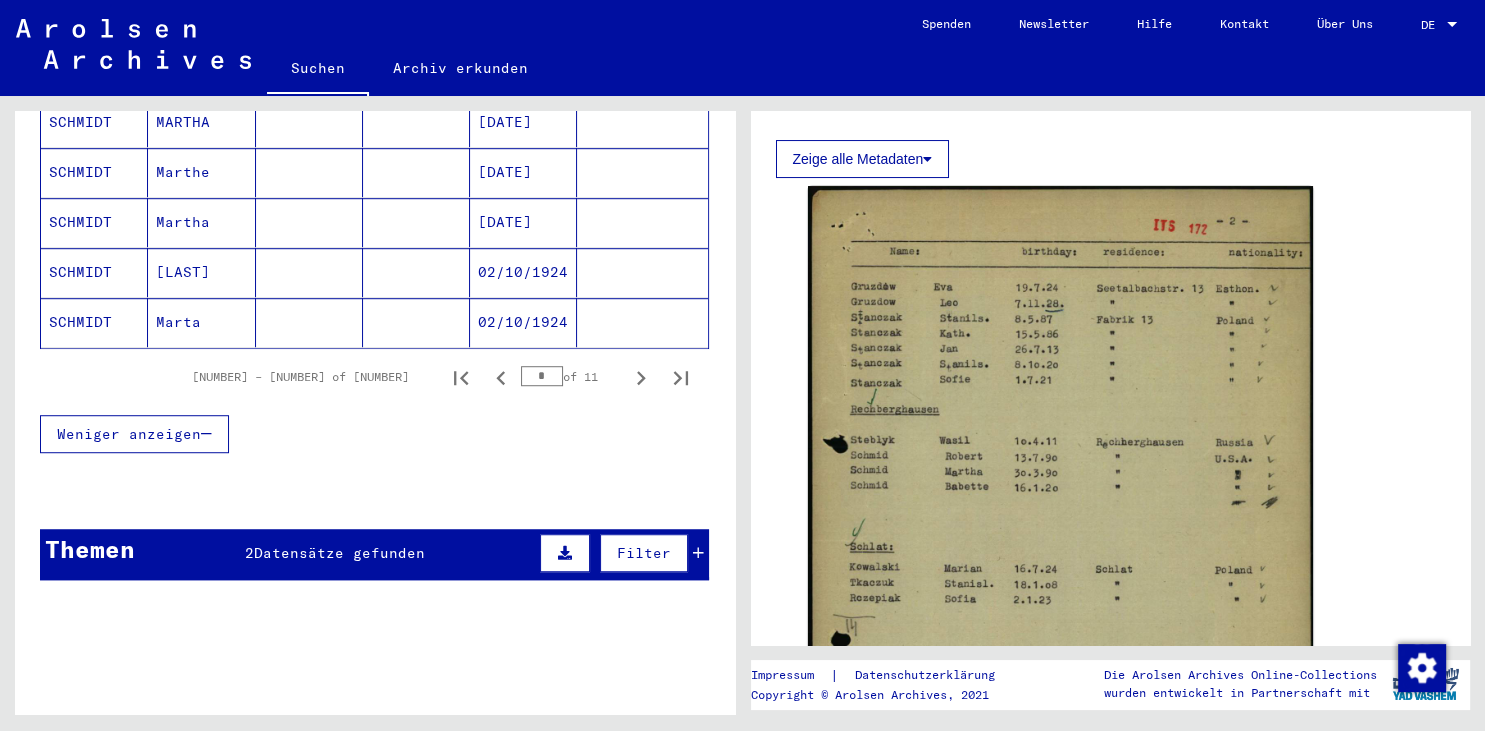 scroll, scrollTop: 1338, scrollLeft: 0, axis: vertical 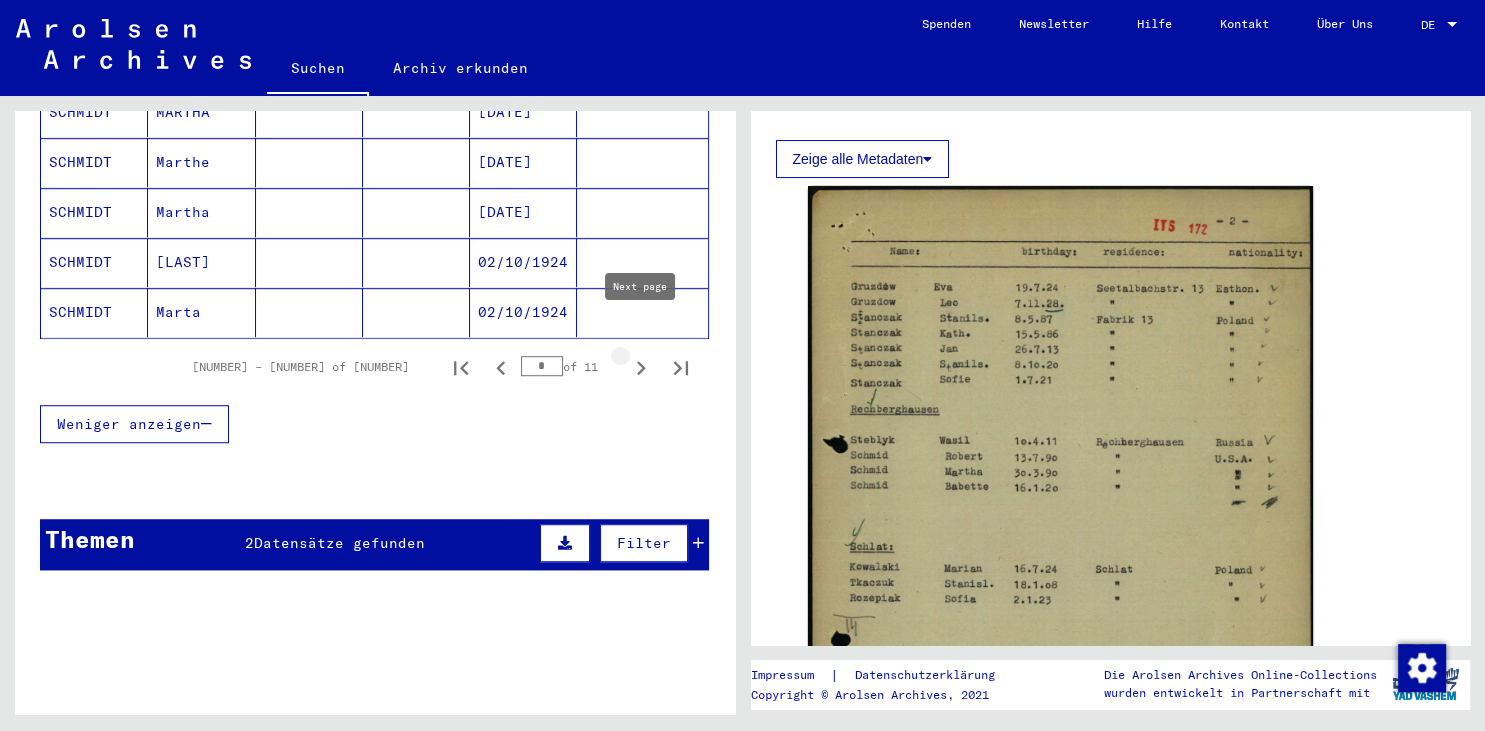 click 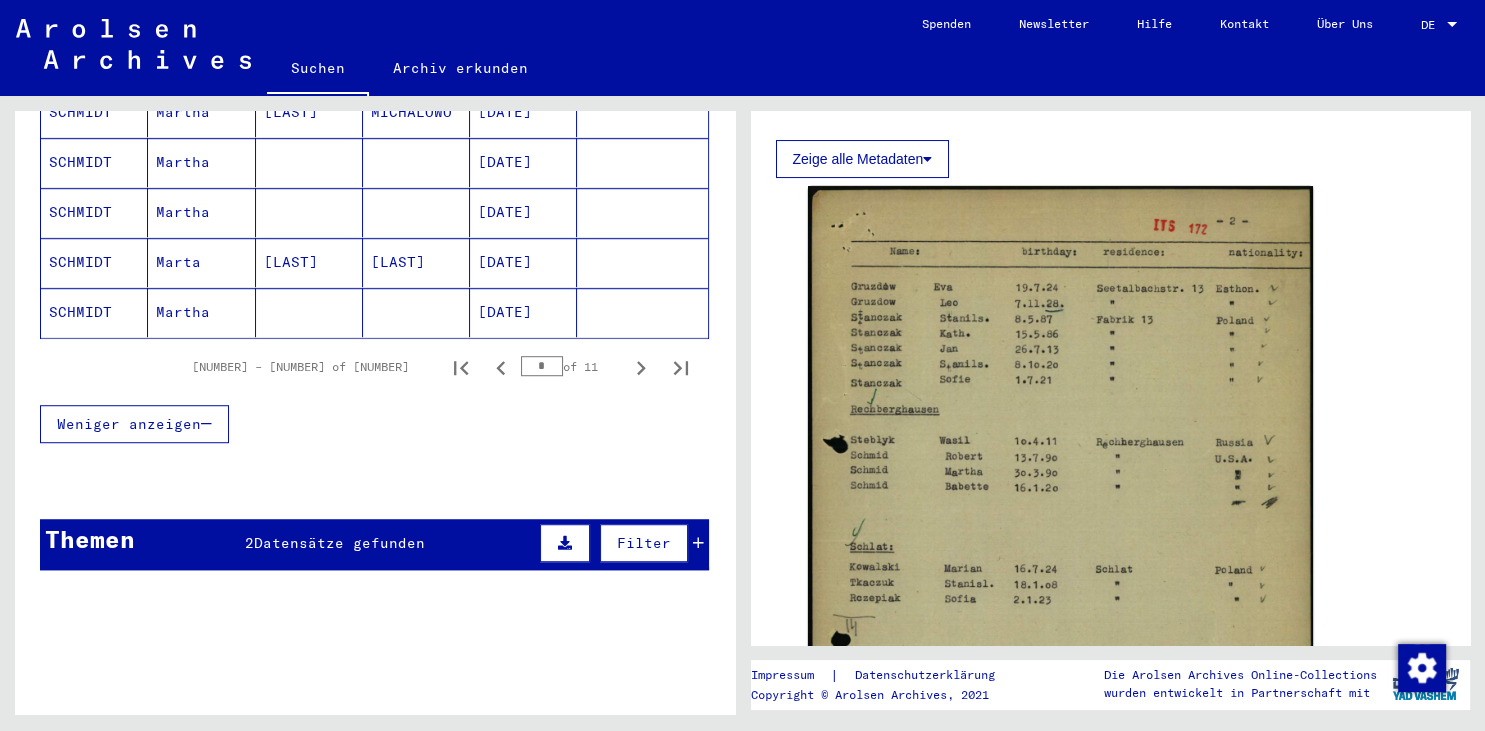 click 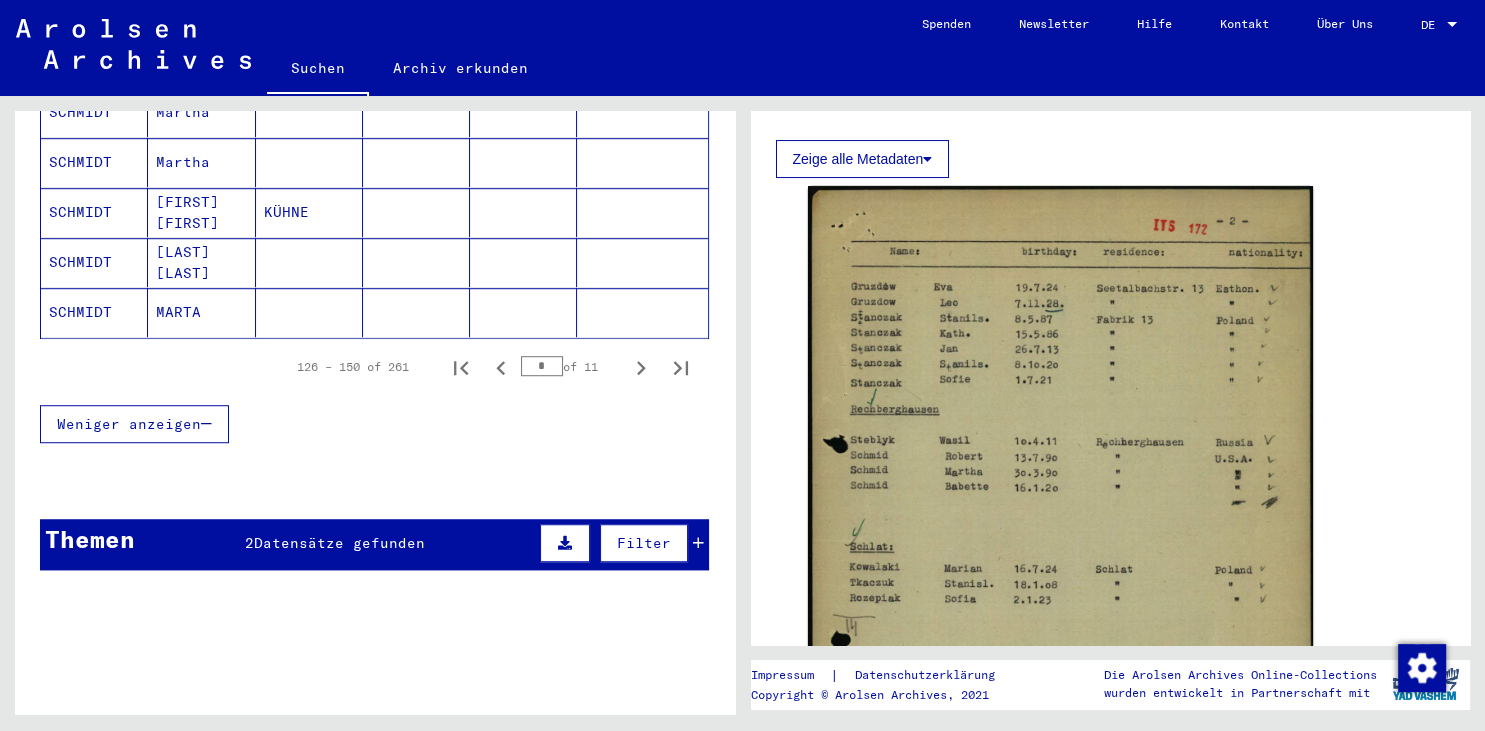 click 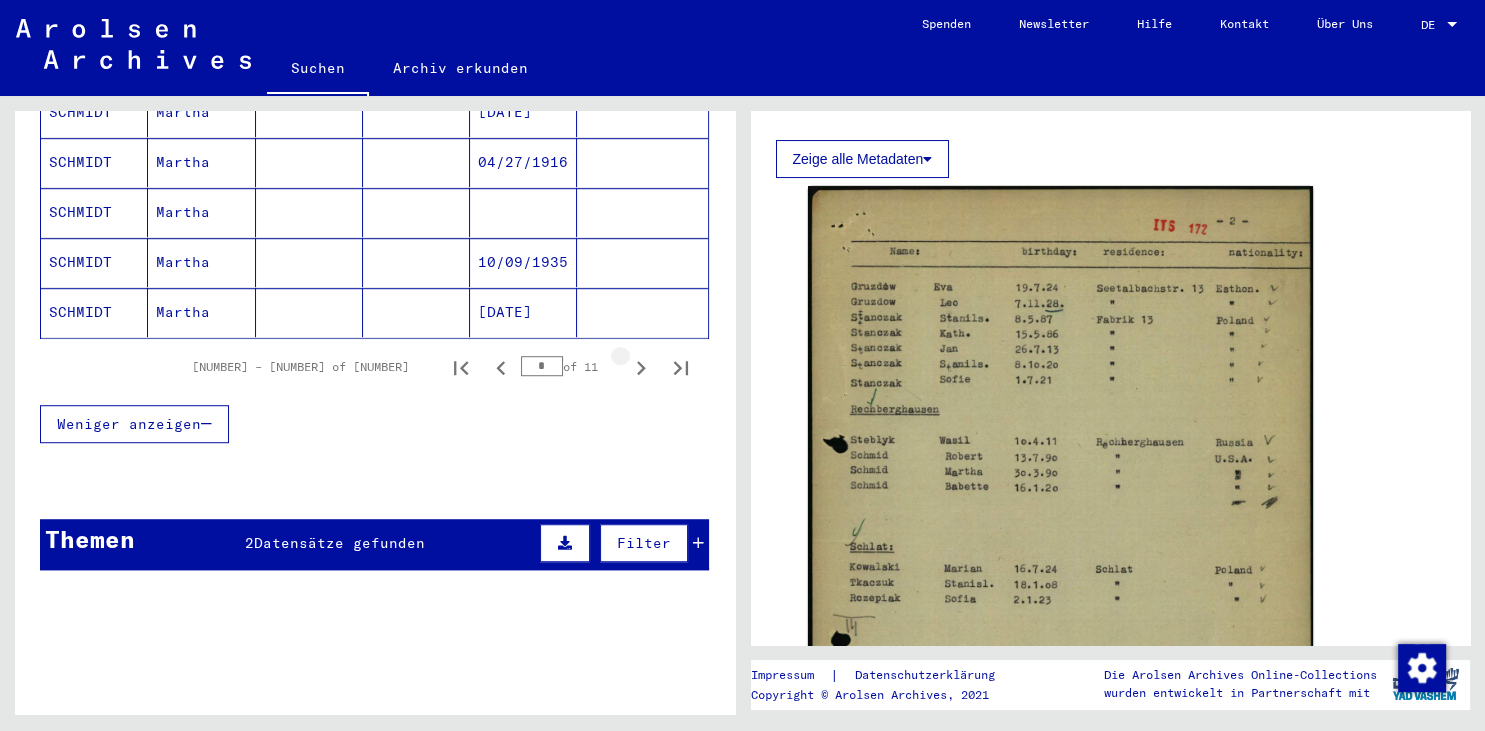 click 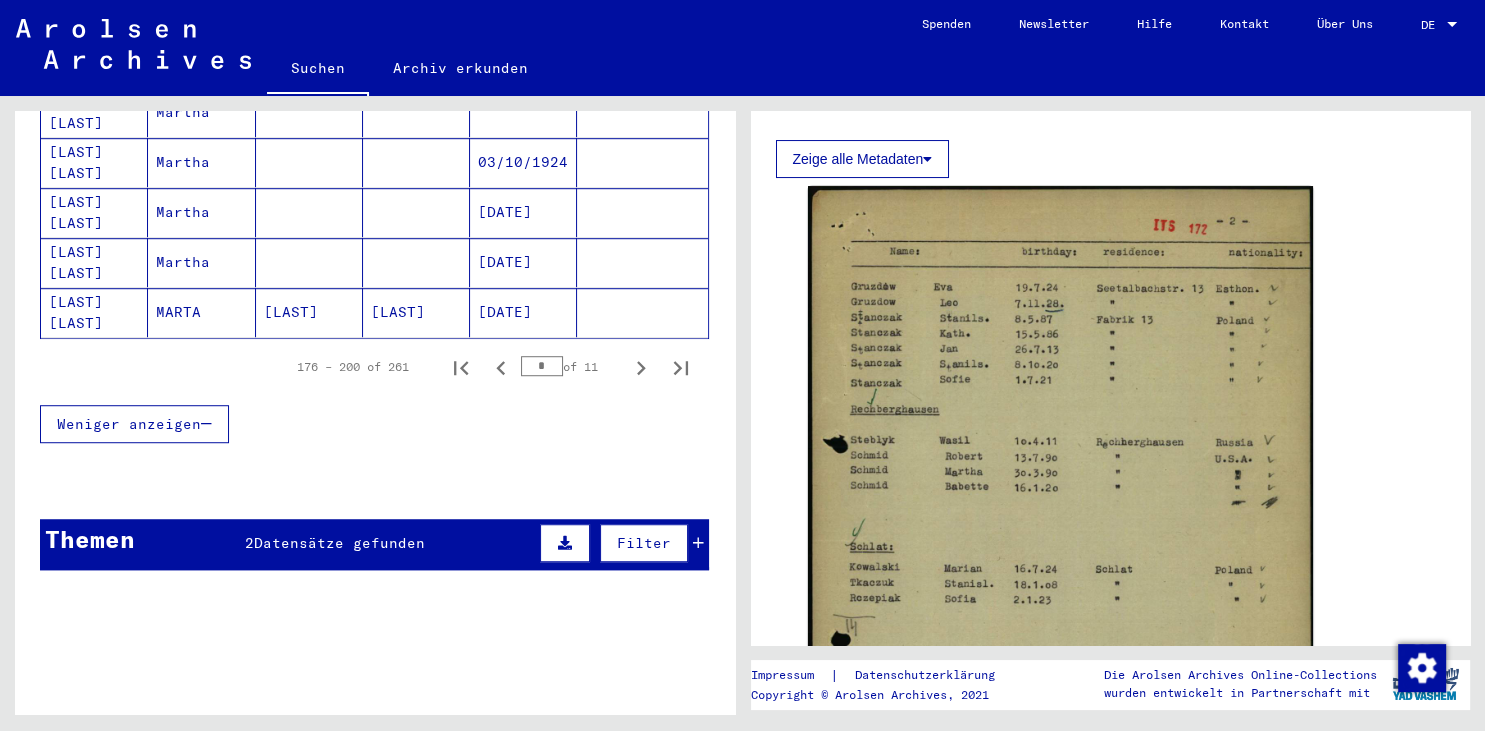 click 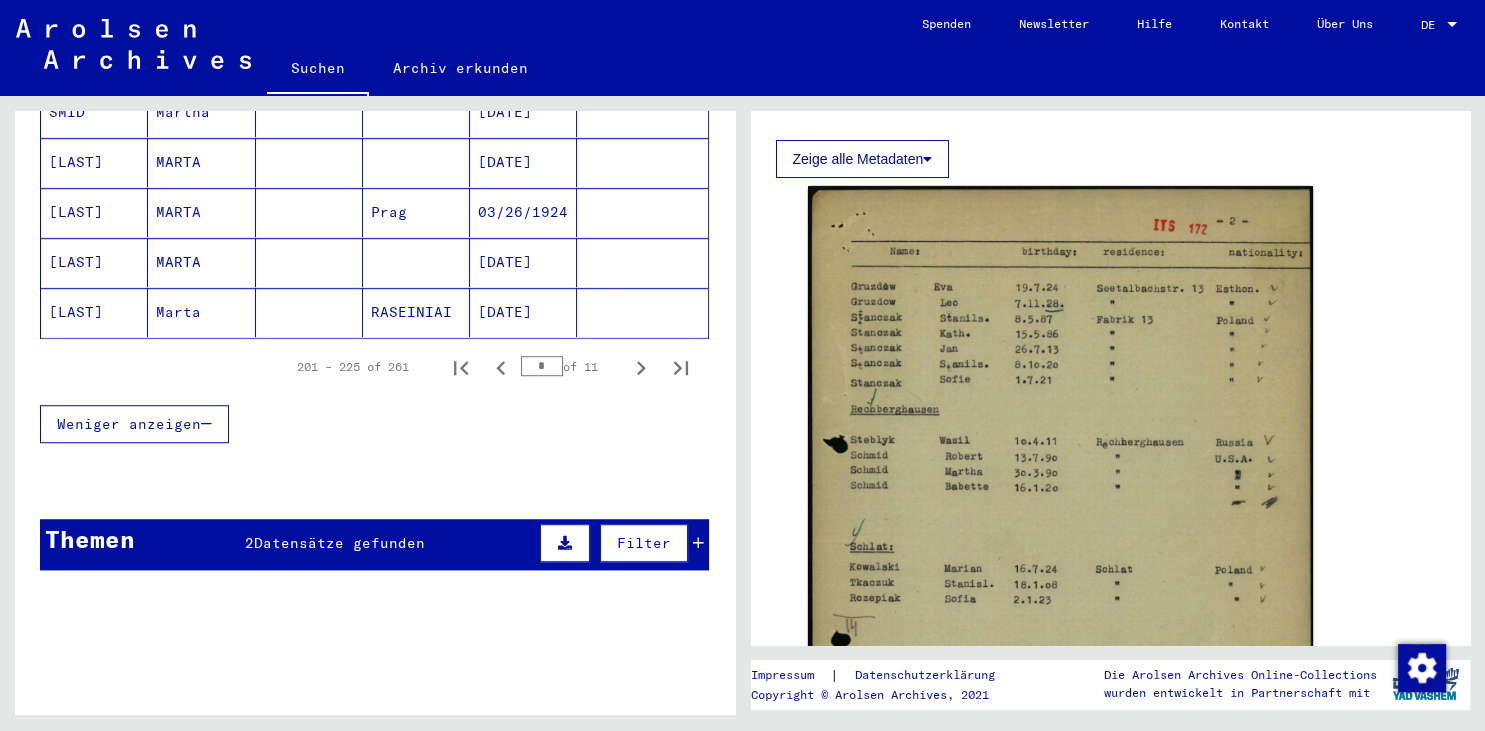 click 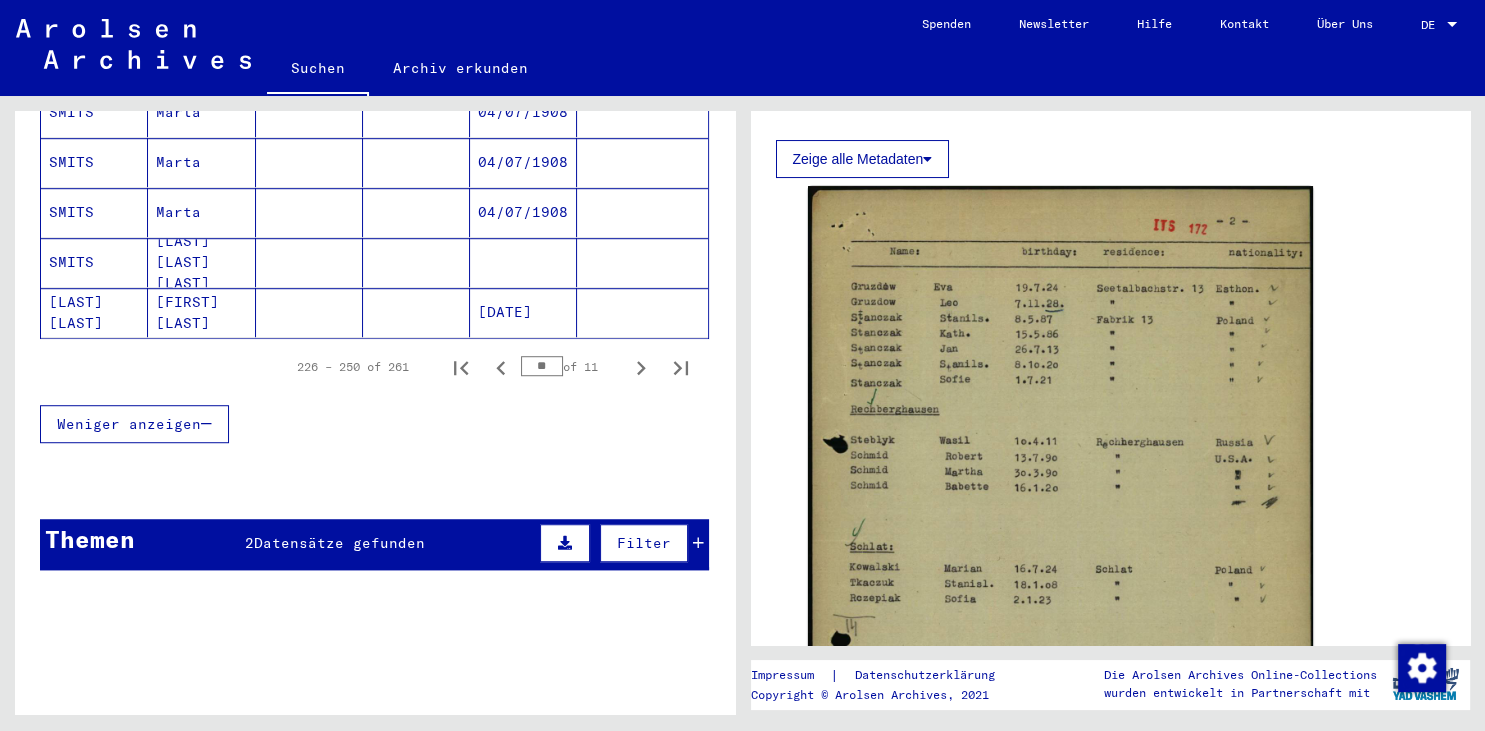 click 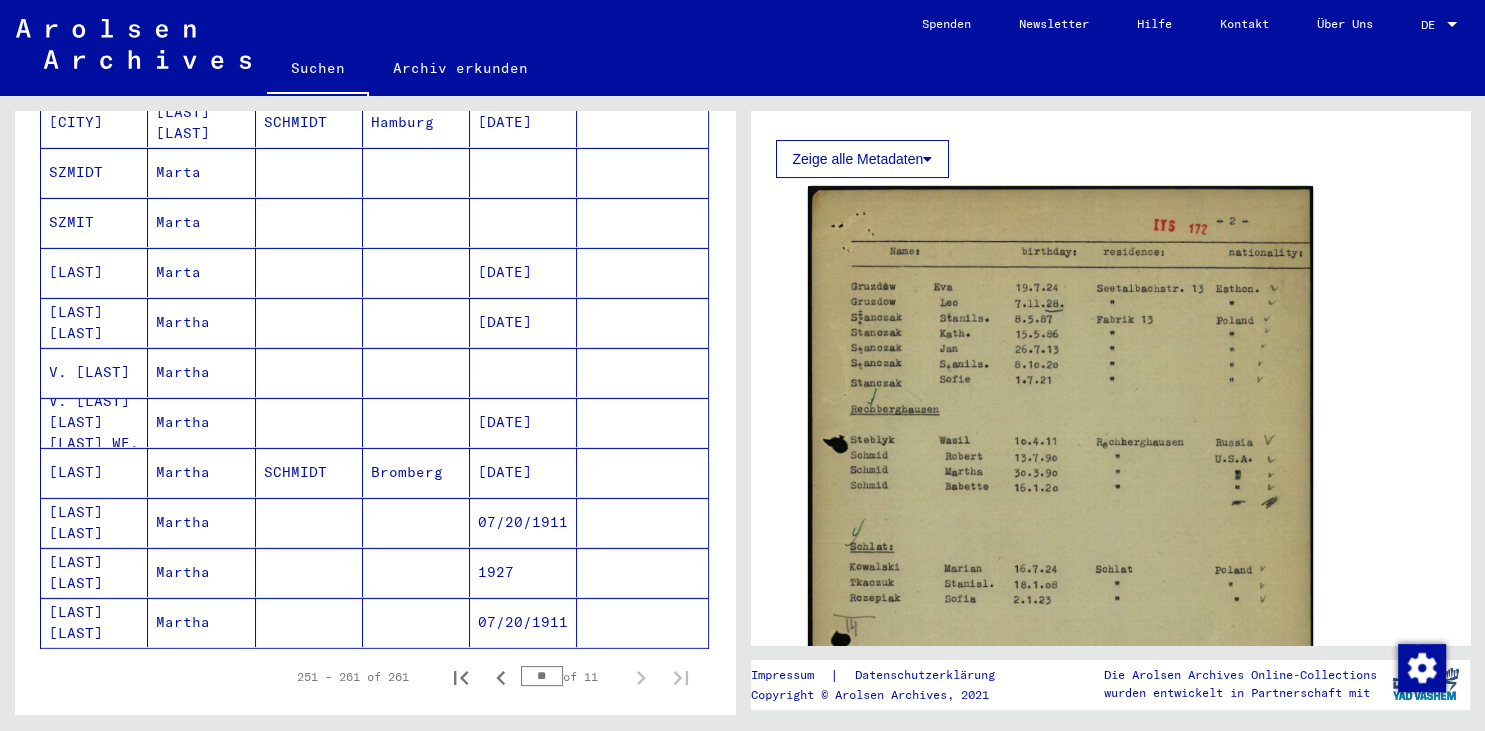 scroll, scrollTop: 506, scrollLeft: 0, axis: vertical 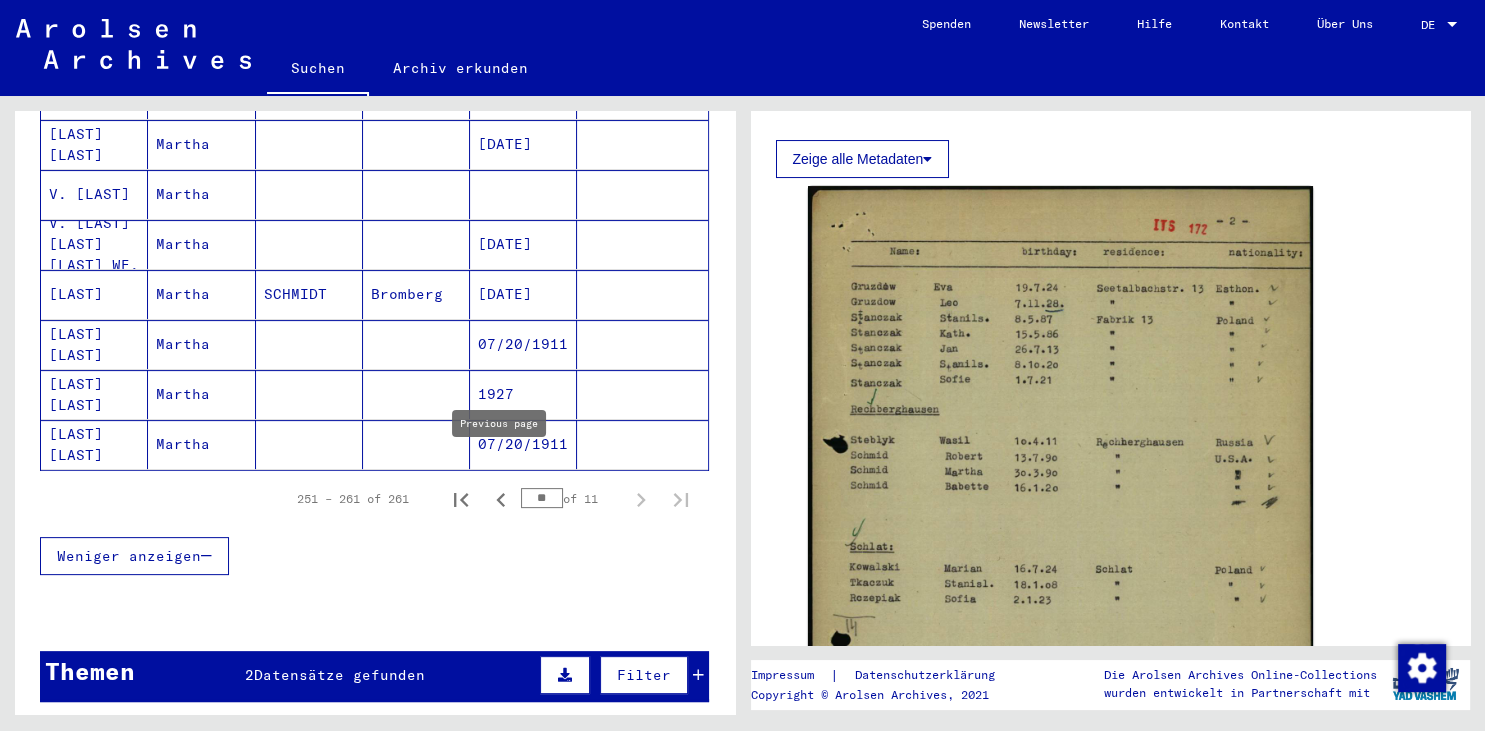 click 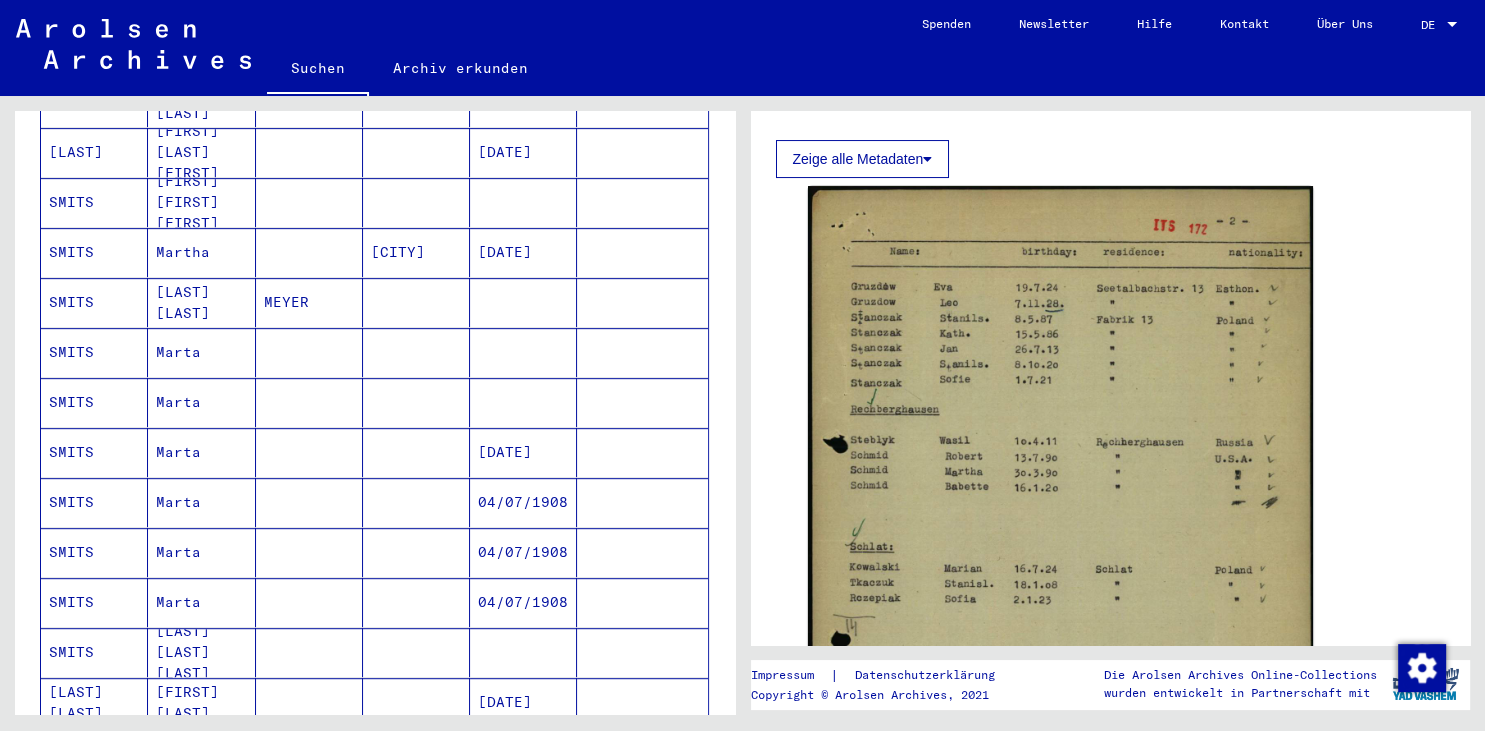 scroll, scrollTop: 1279, scrollLeft: 0, axis: vertical 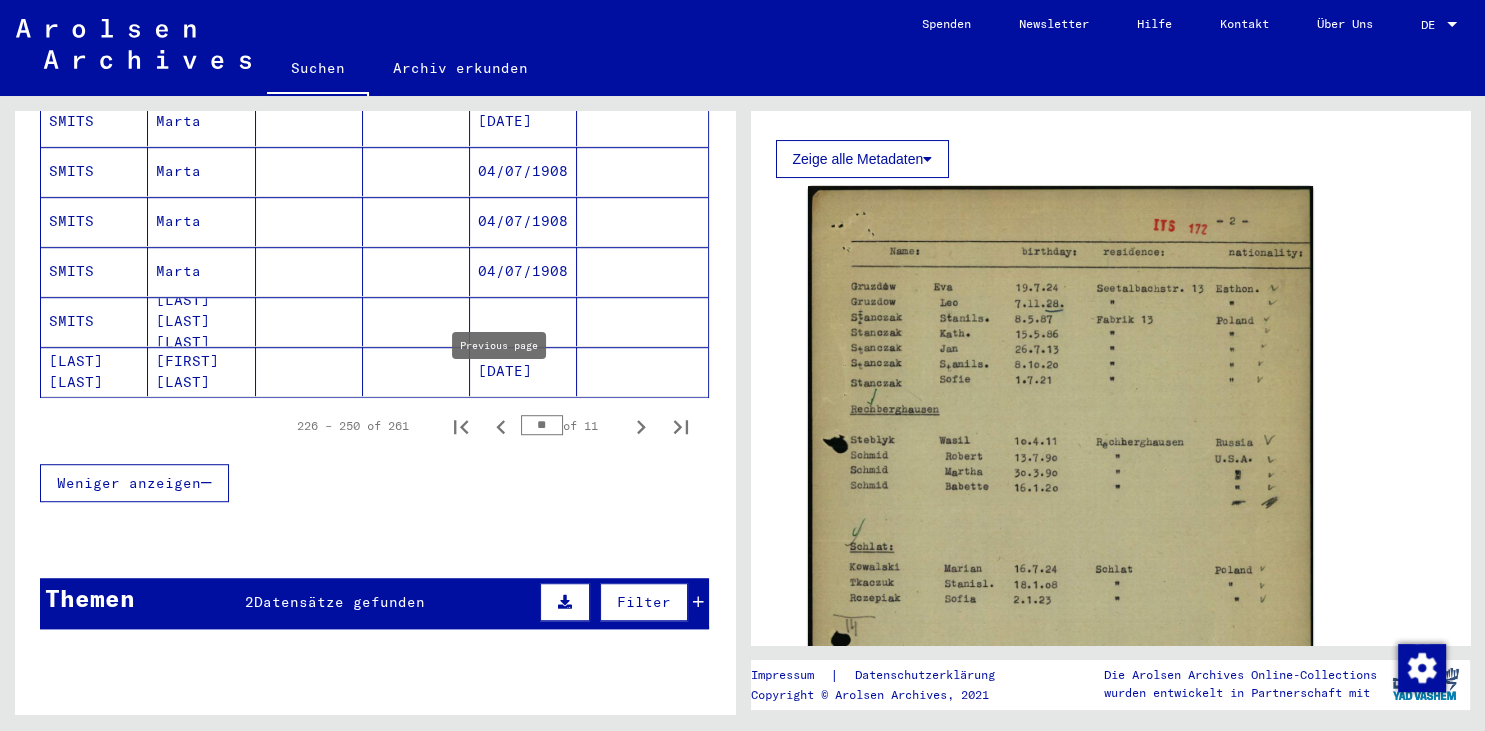 click 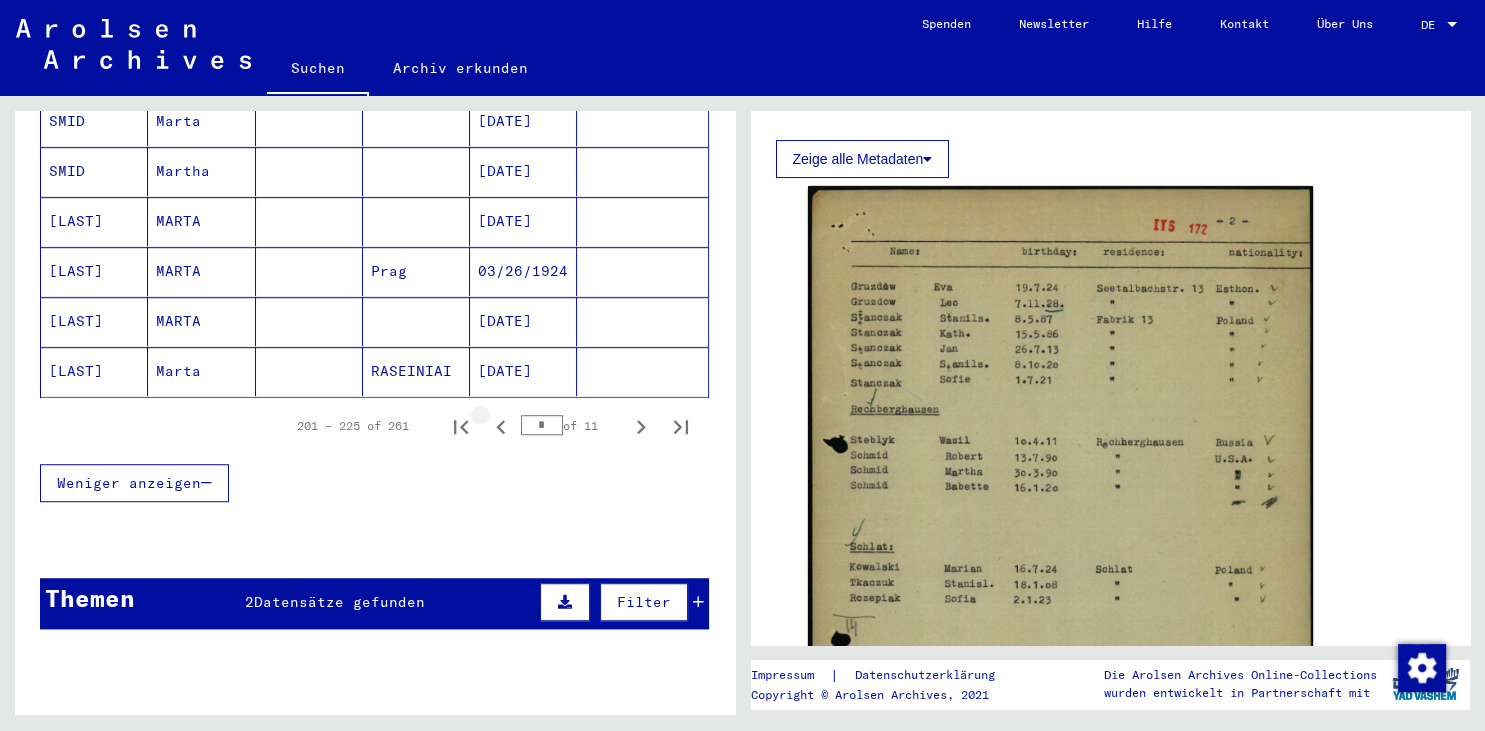 click 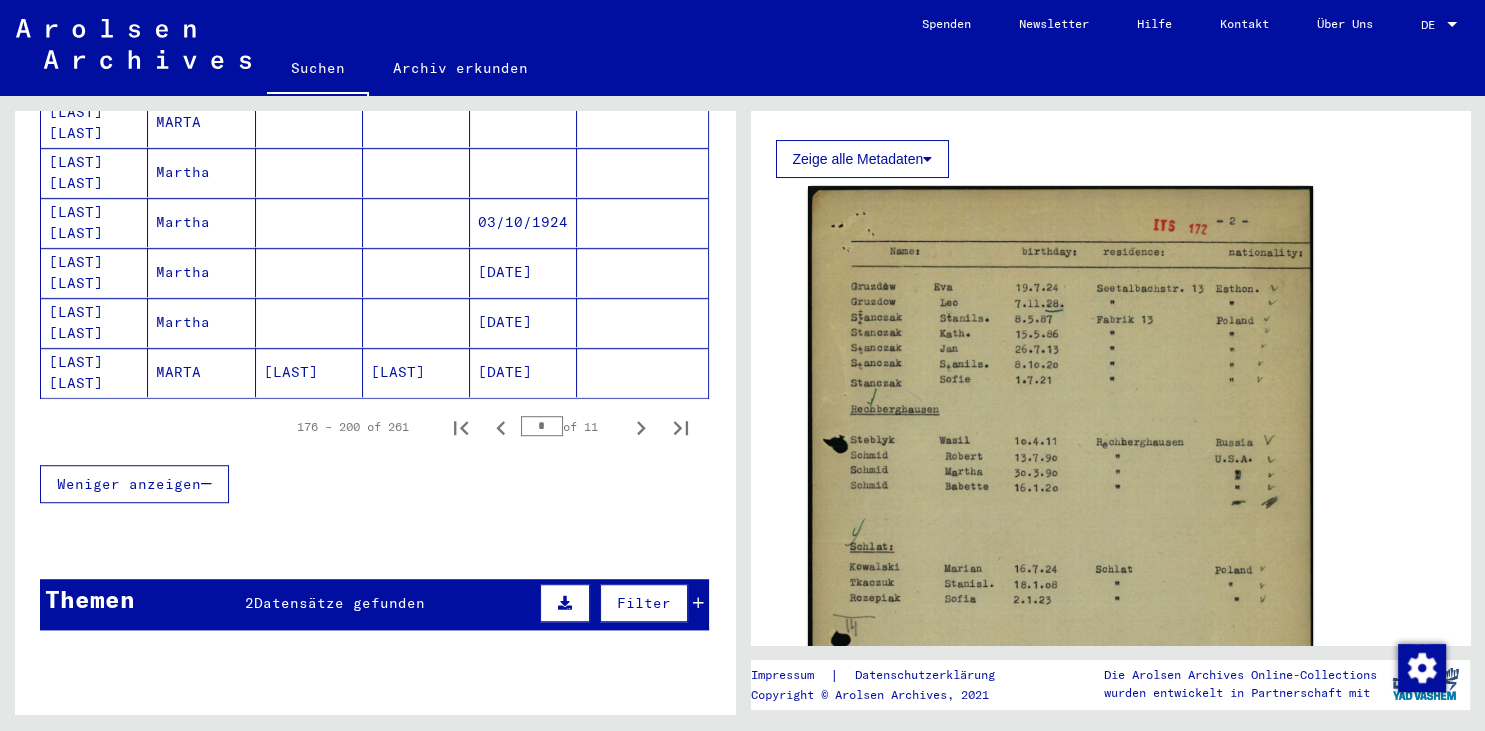 scroll, scrollTop: 1279, scrollLeft: 0, axis: vertical 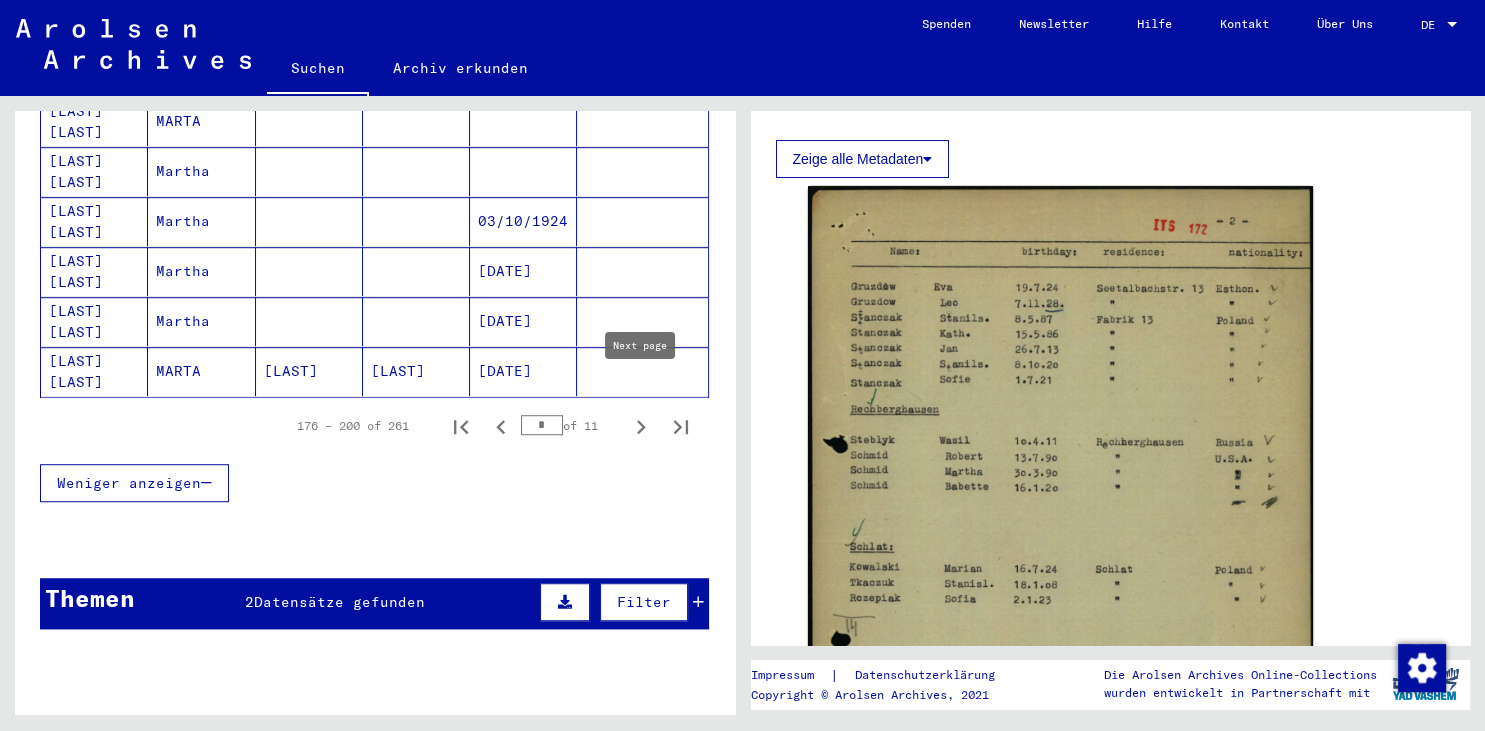 click 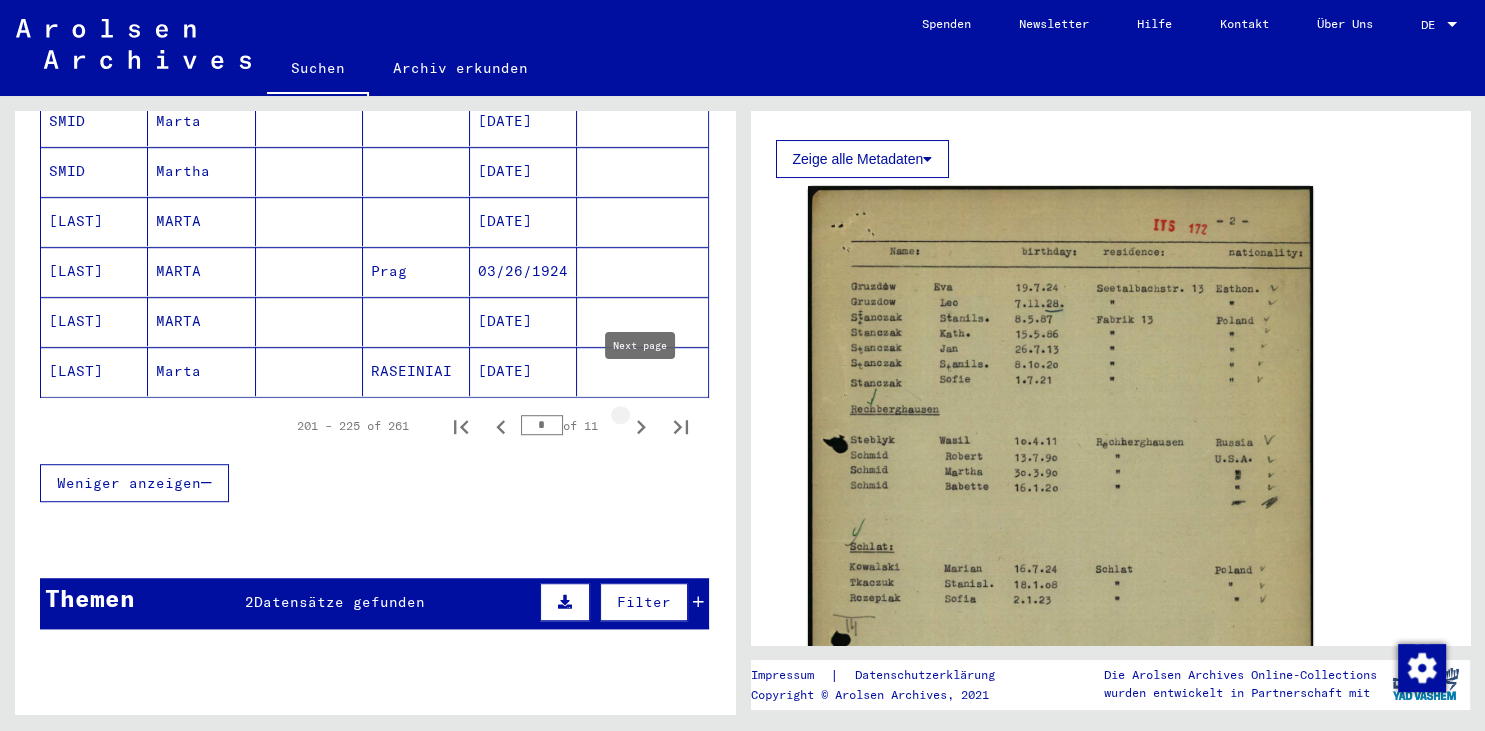 type on "*" 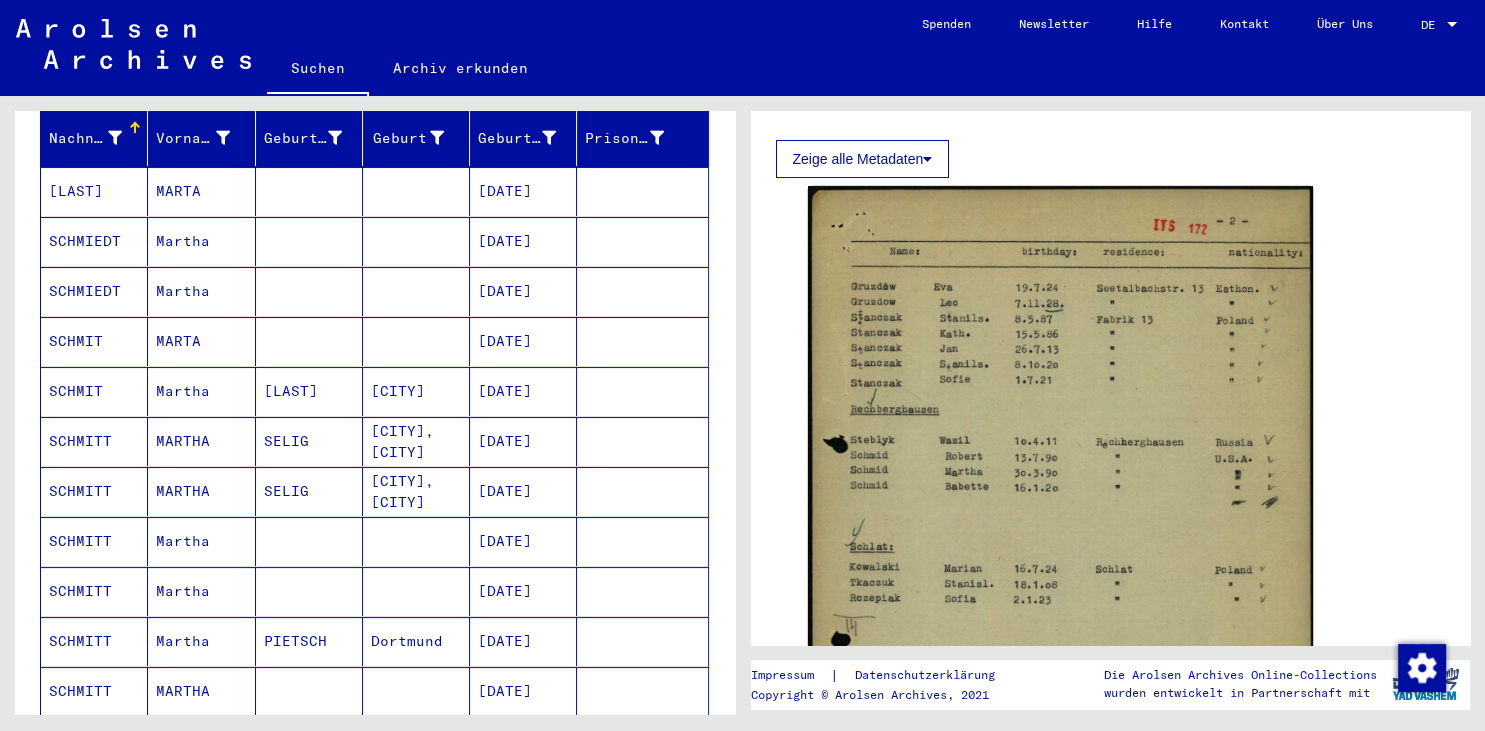 scroll, scrollTop: 175, scrollLeft: 0, axis: vertical 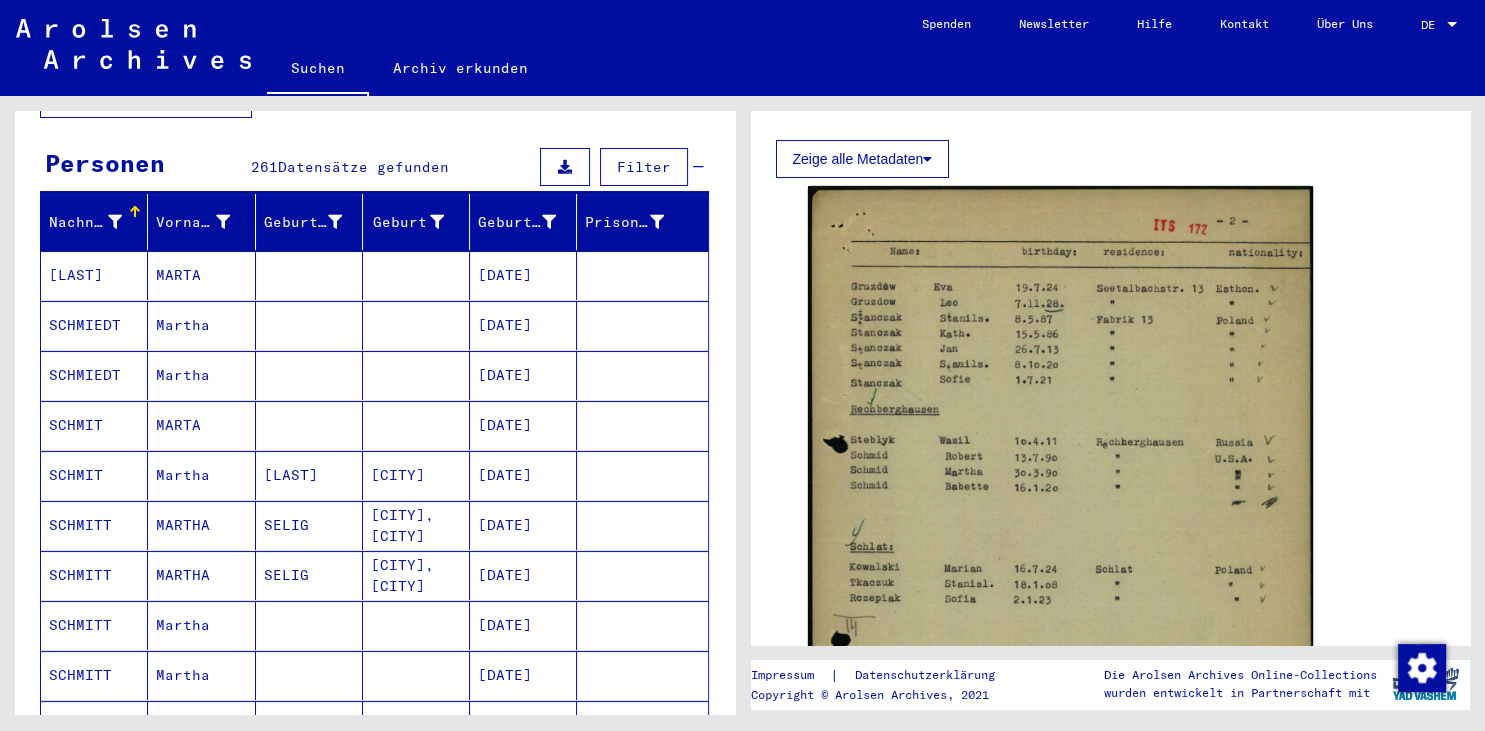 click on "[DATE]" at bounding box center [523, 575] 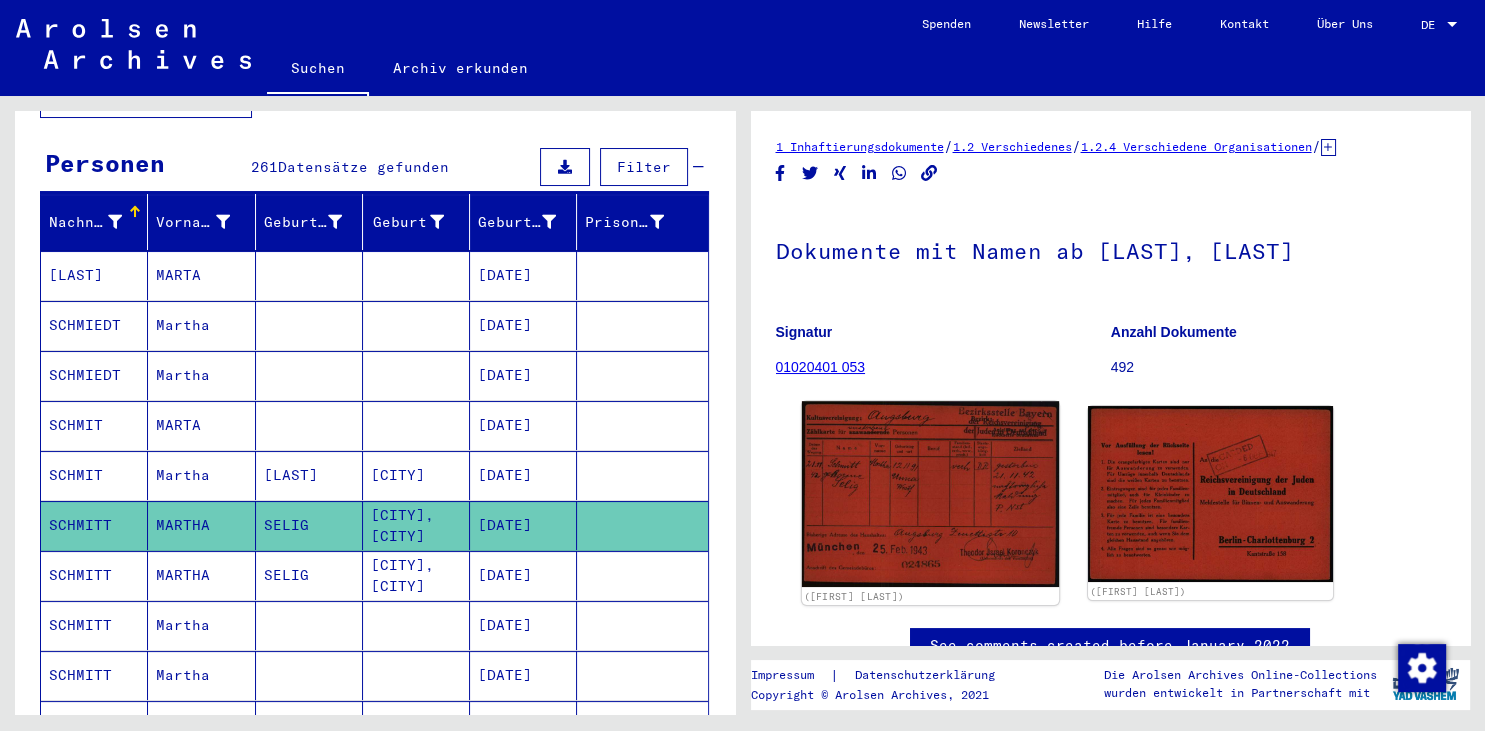 click 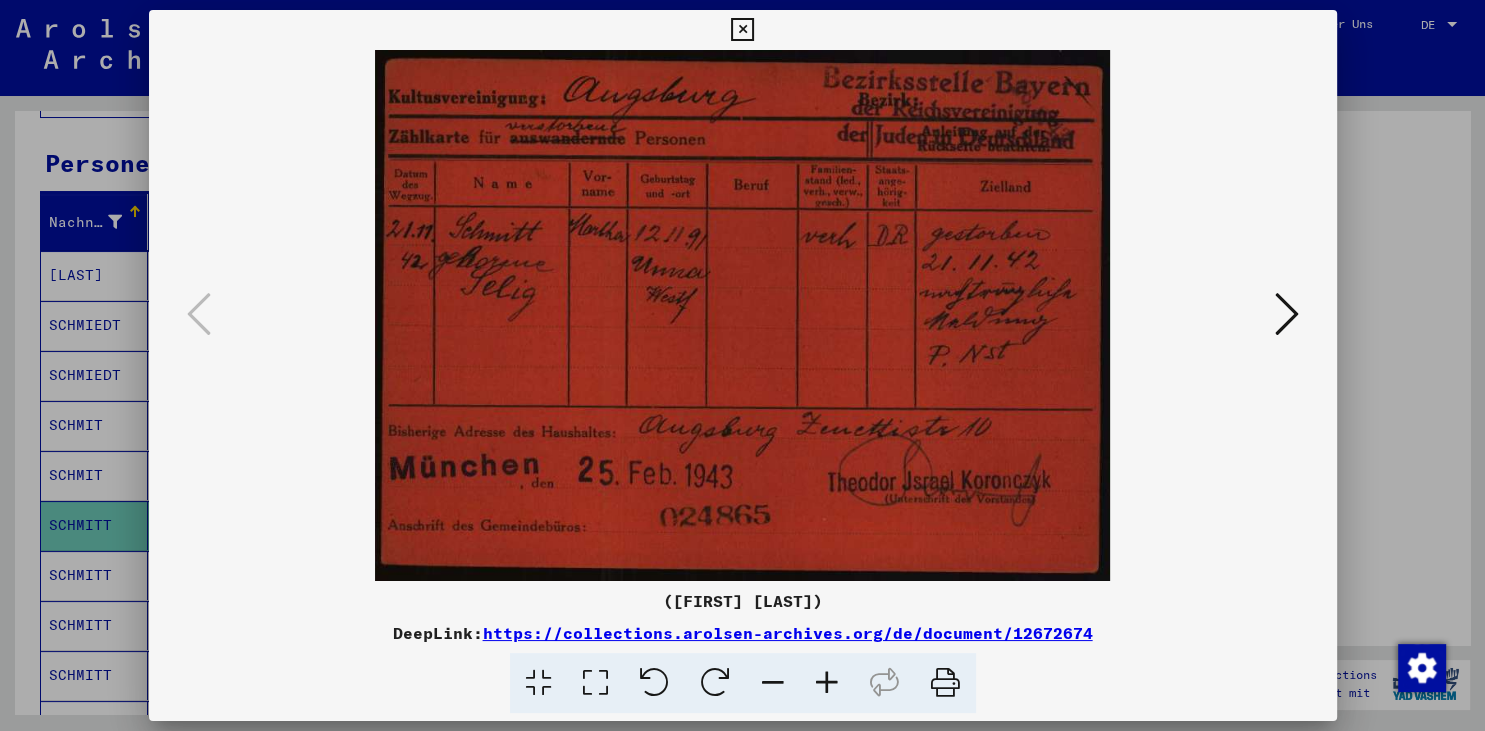 click at bounding box center [742, 30] 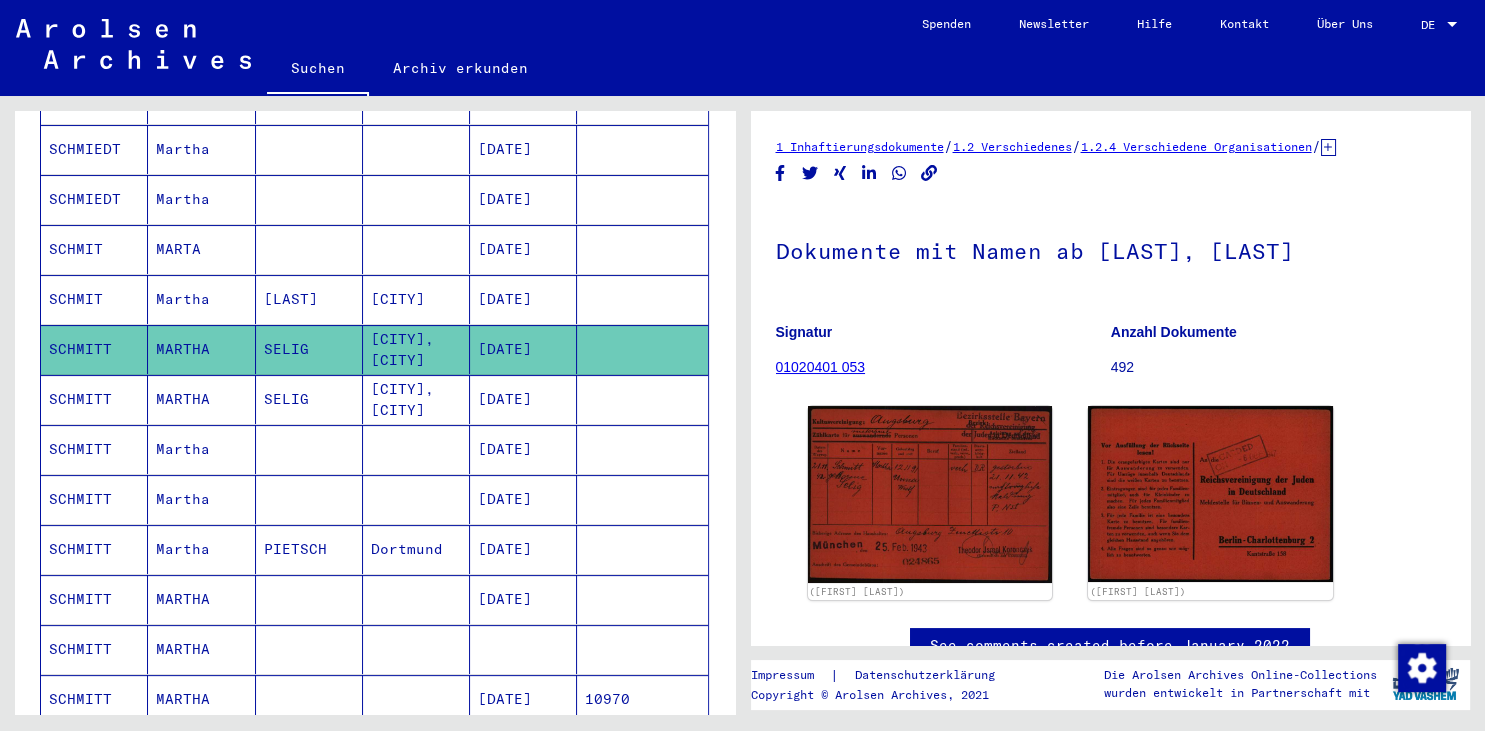 scroll, scrollTop: 396, scrollLeft: 0, axis: vertical 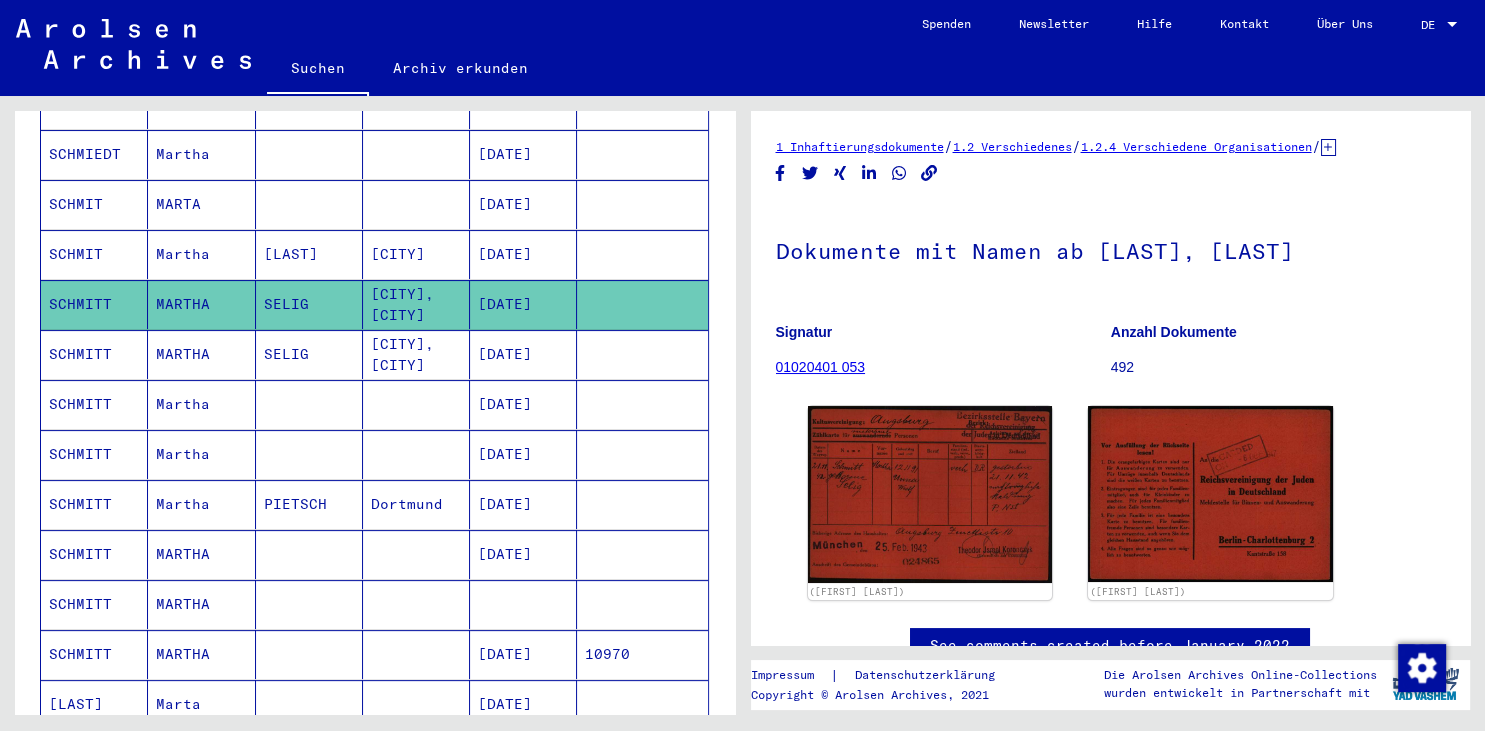 click on "[DATE]" at bounding box center [523, 554] 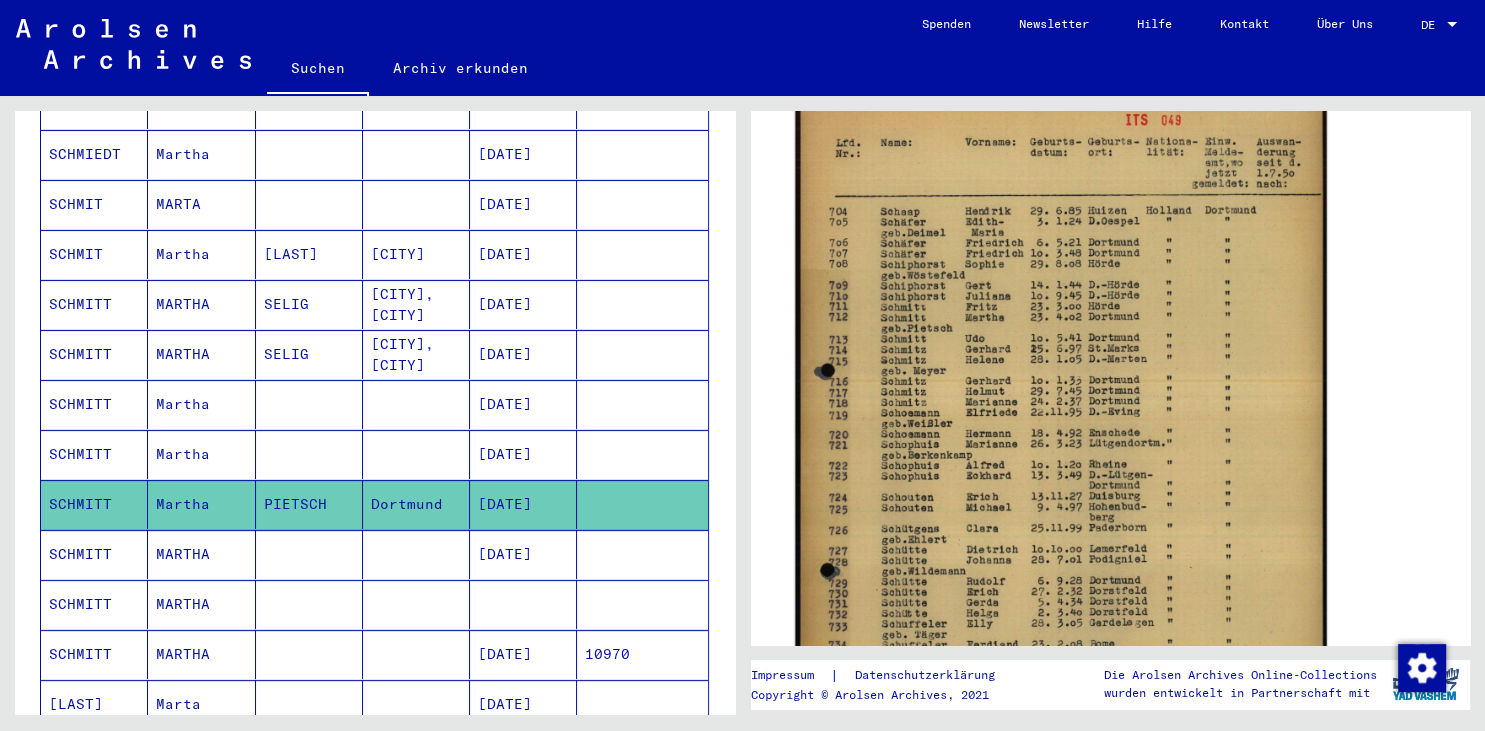 scroll, scrollTop: 442, scrollLeft: 0, axis: vertical 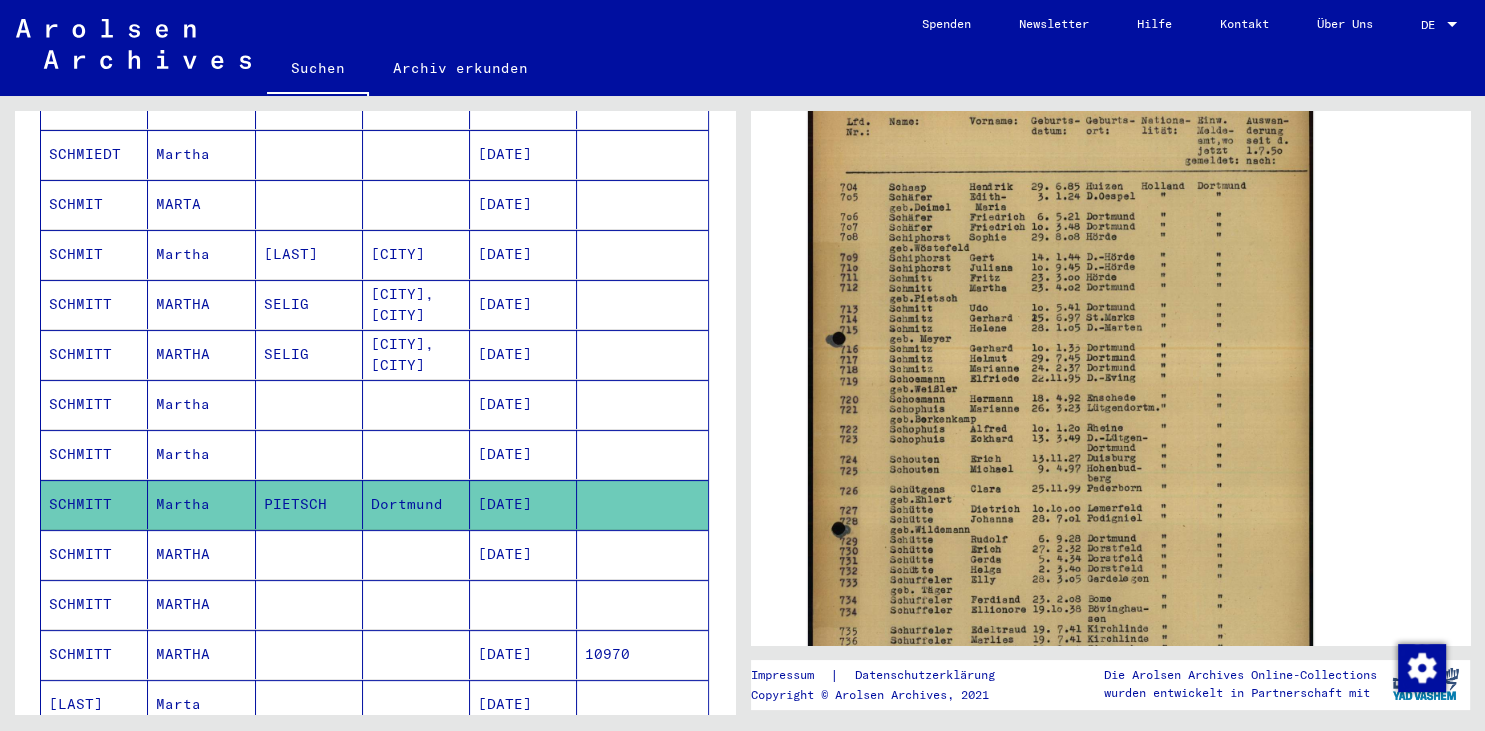 click on "[DATE]" at bounding box center (523, 604) 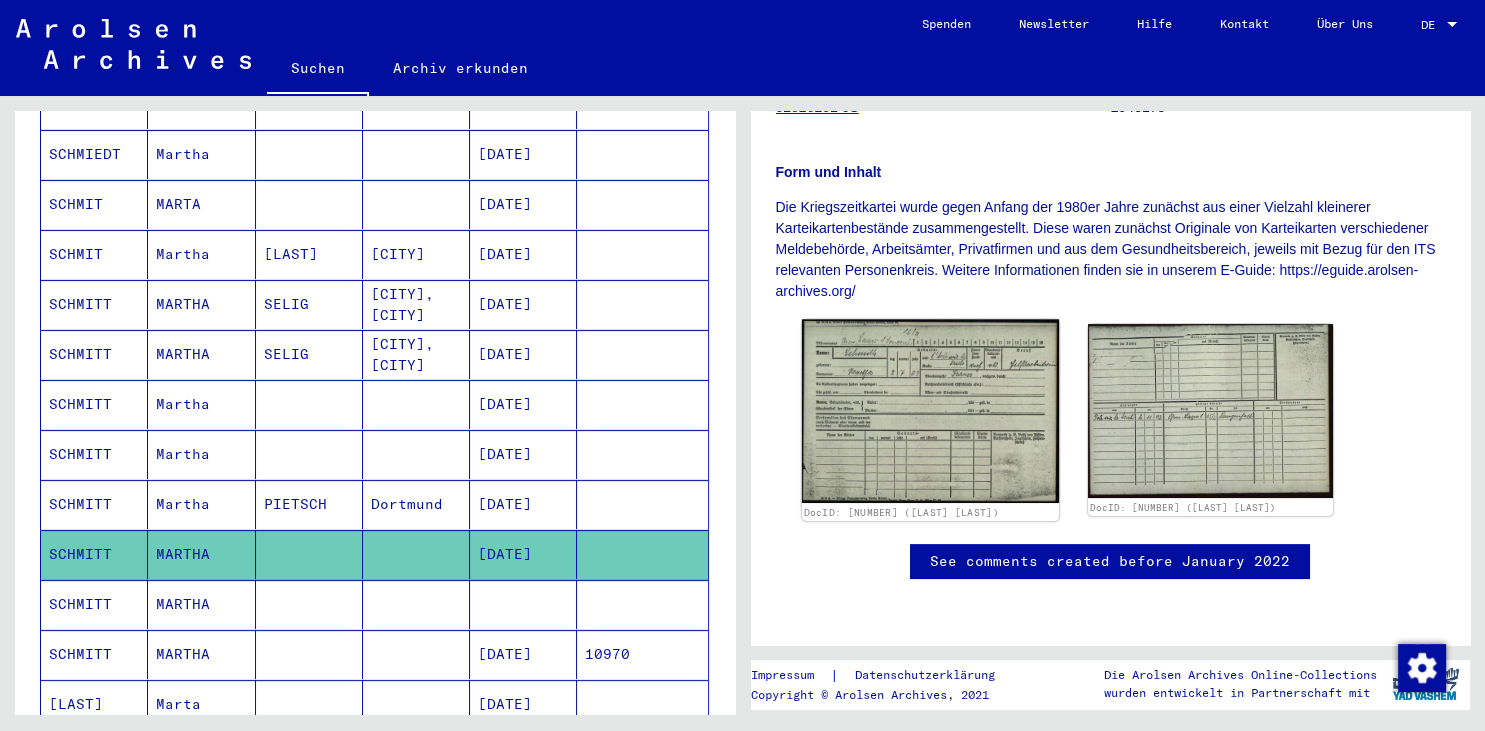 scroll, scrollTop: 442, scrollLeft: 0, axis: vertical 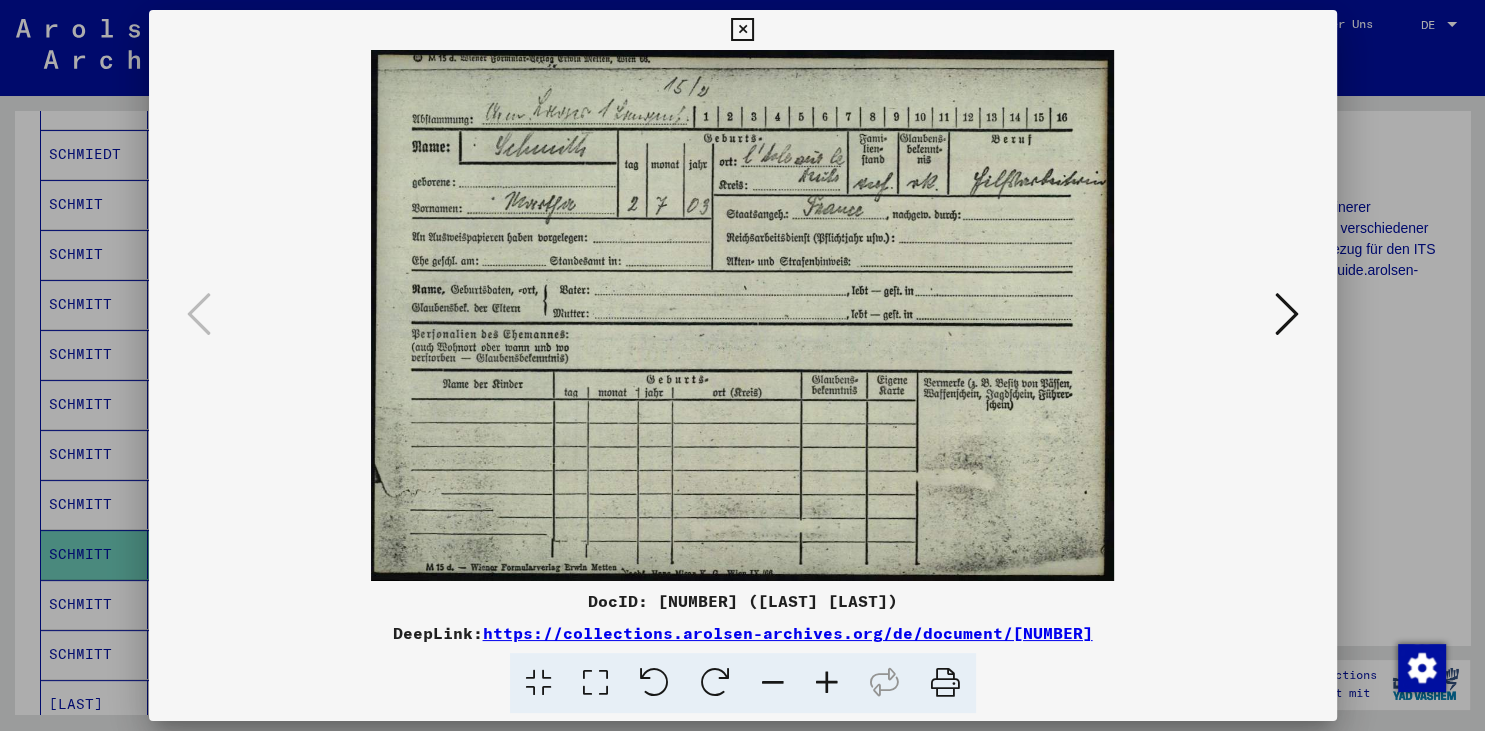 click at bounding box center (742, 30) 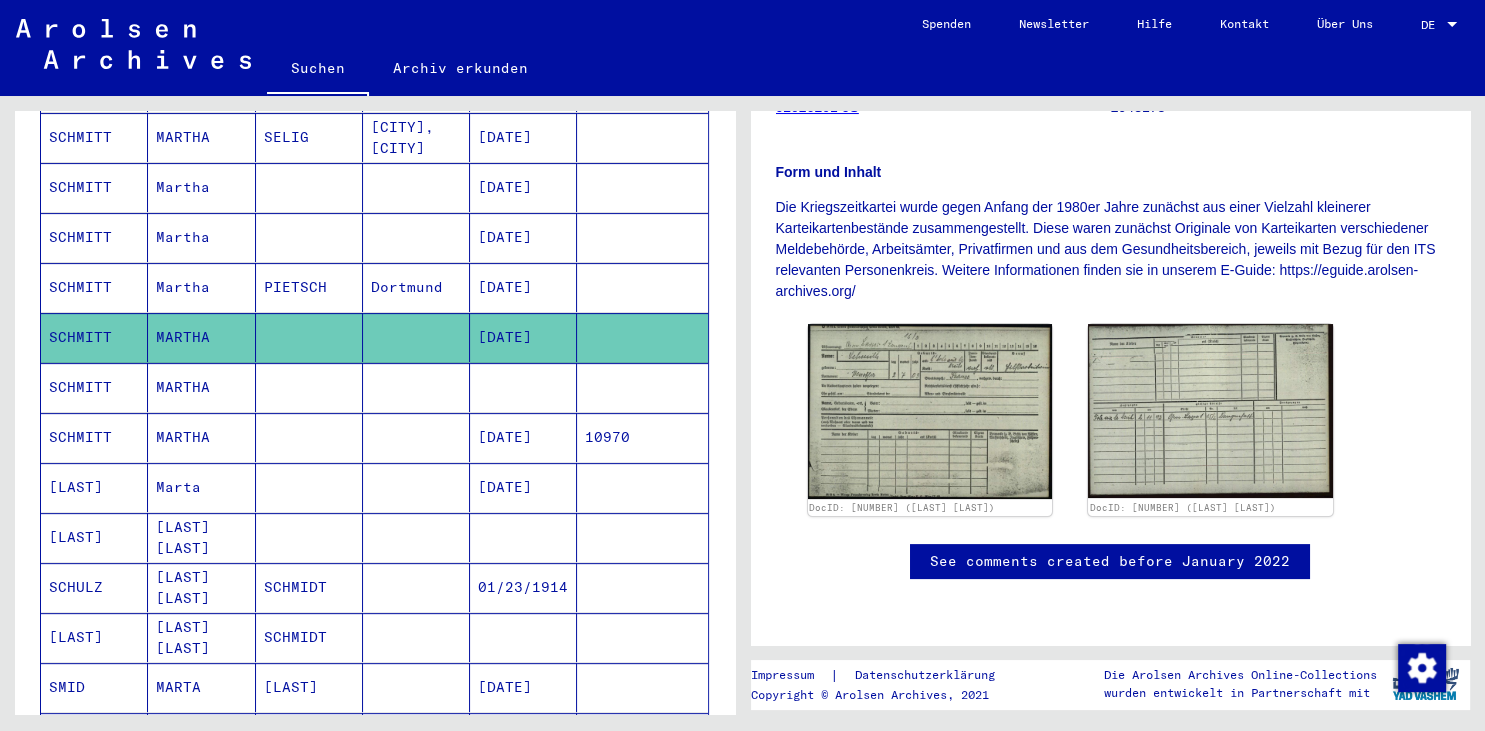 scroll, scrollTop: 617, scrollLeft: 0, axis: vertical 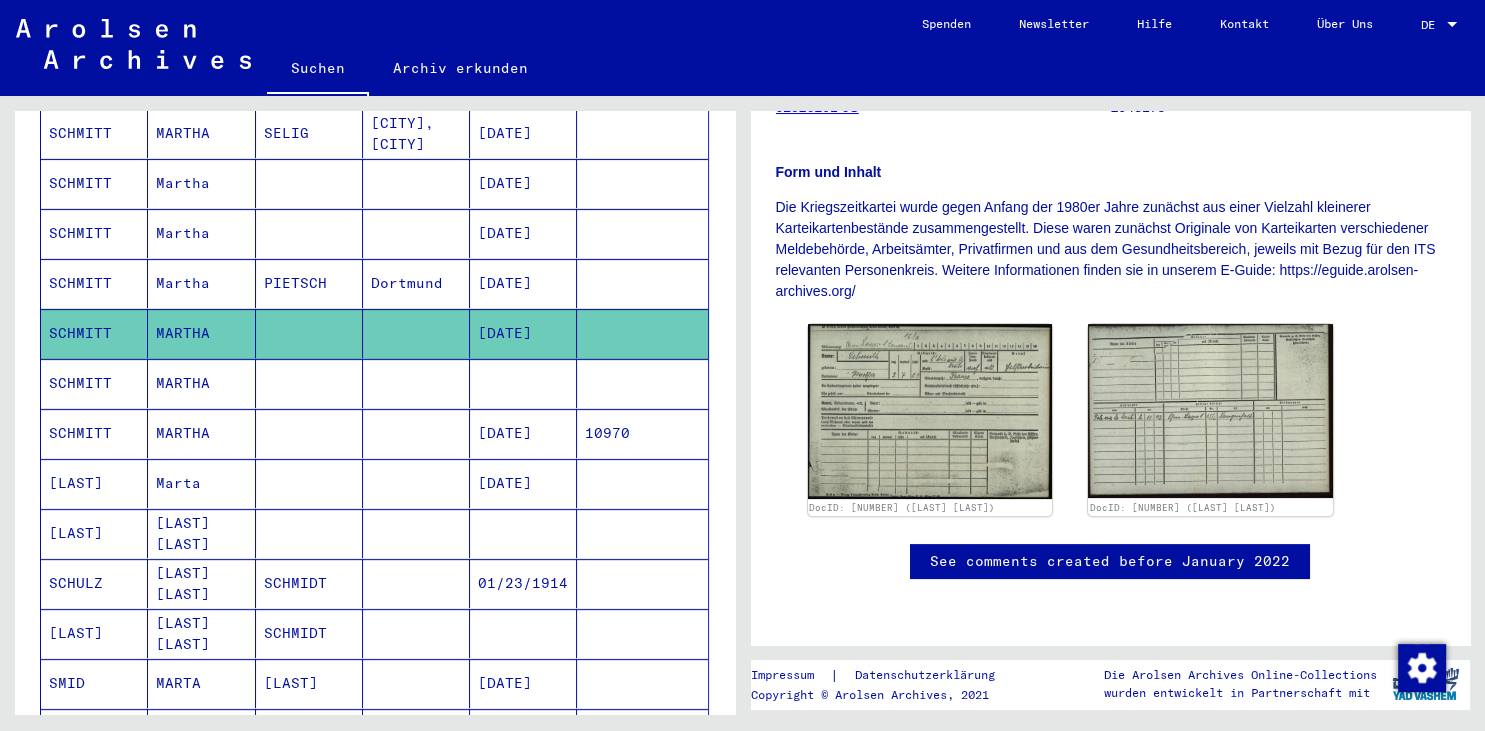 click at bounding box center [523, 433] 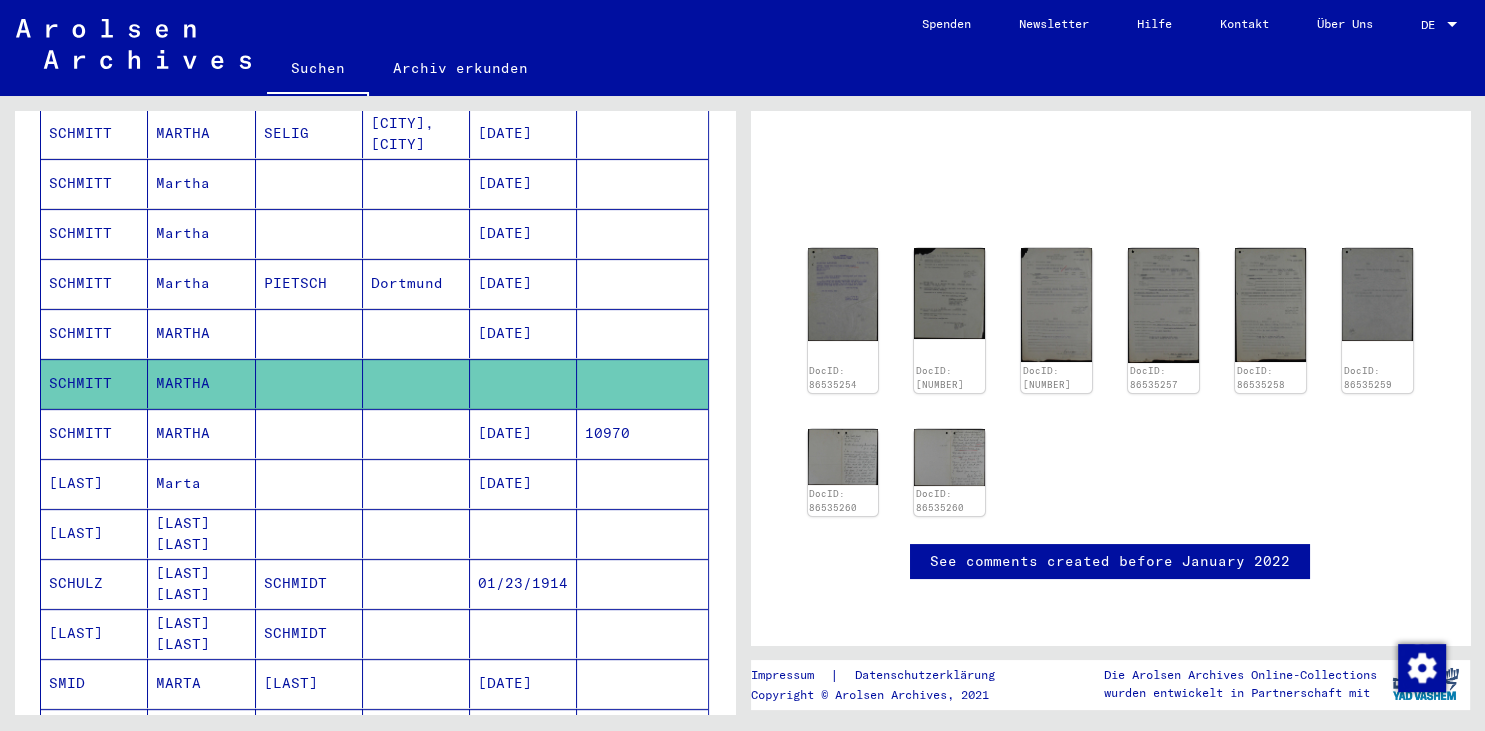 scroll, scrollTop: 186, scrollLeft: 0, axis: vertical 